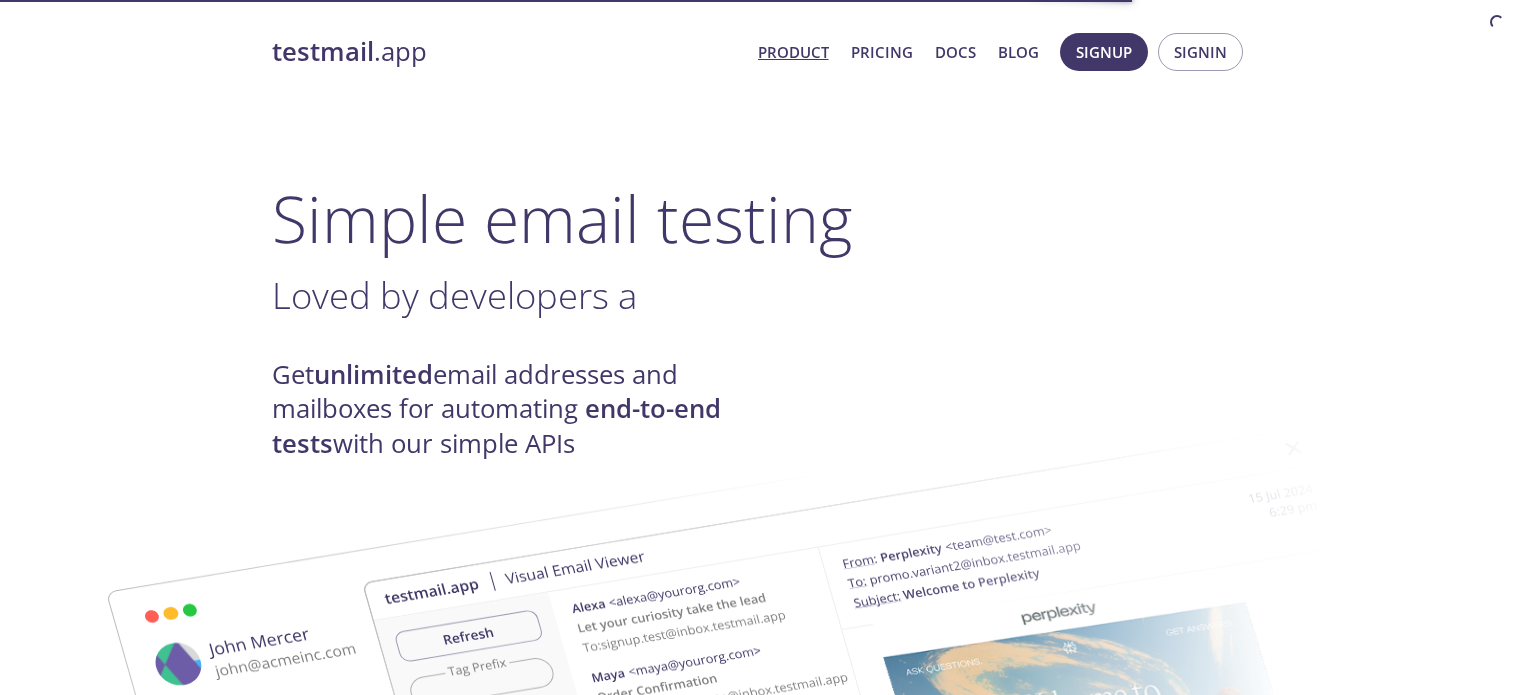 scroll, scrollTop: 0, scrollLeft: 0, axis: both 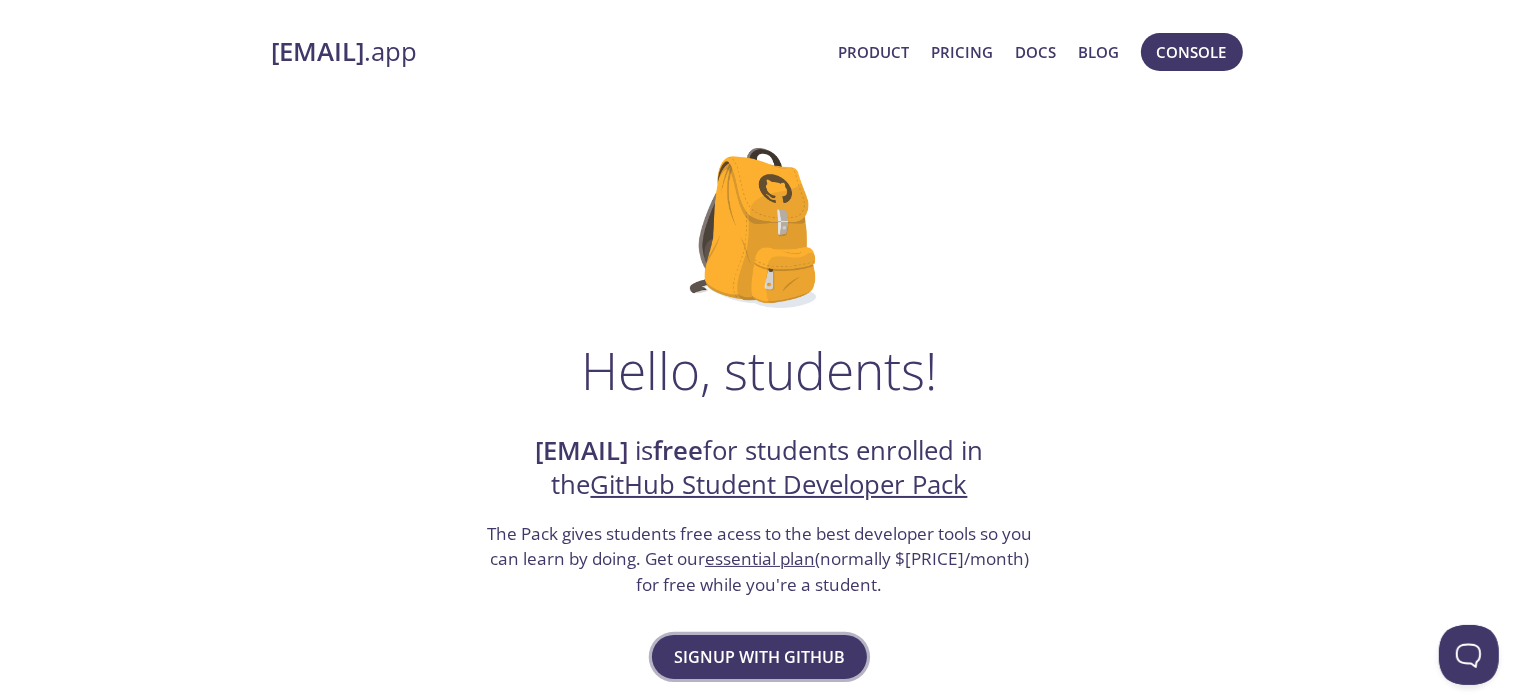 click on "Signup with GitHub" at bounding box center (759, 657) 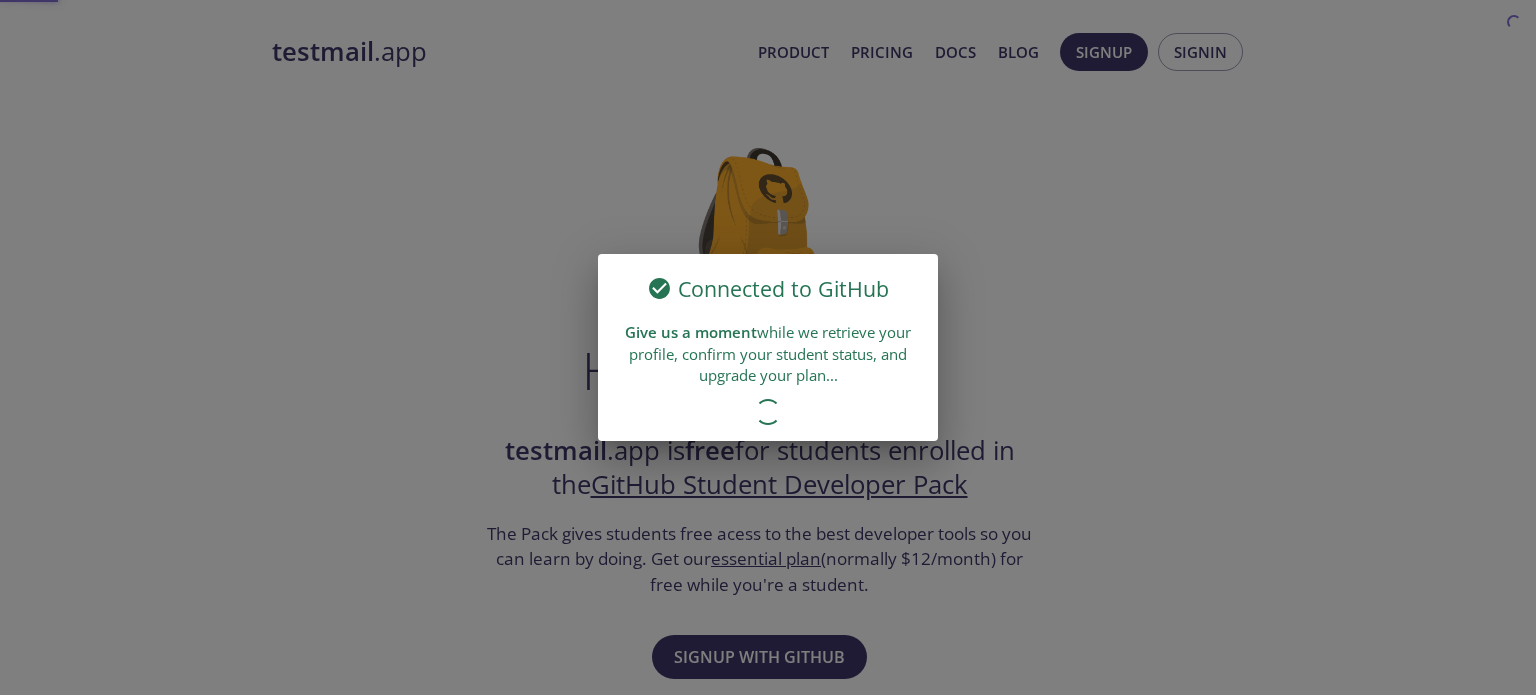 scroll, scrollTop: 0, scrollLeft: 0, axis: both 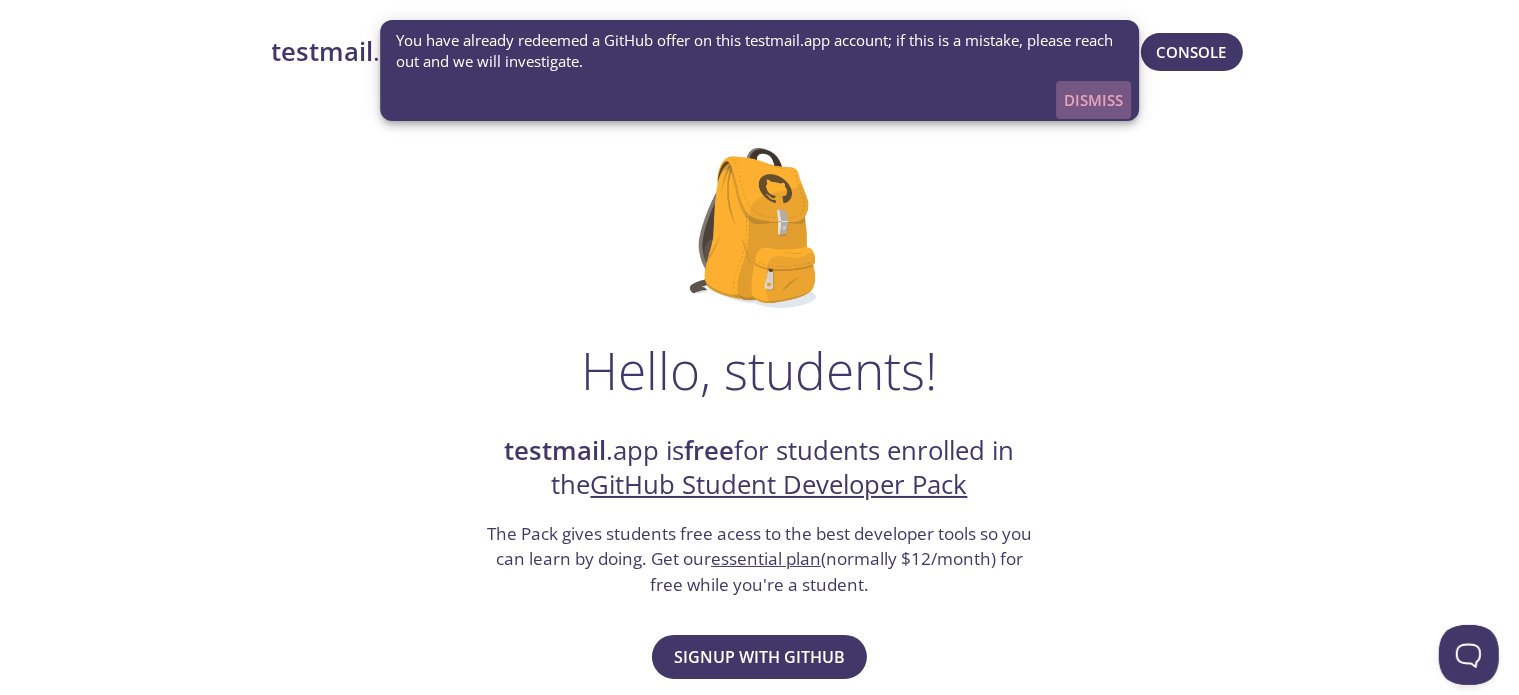 click on "Dismiss" at bounding box center (1093, 100) 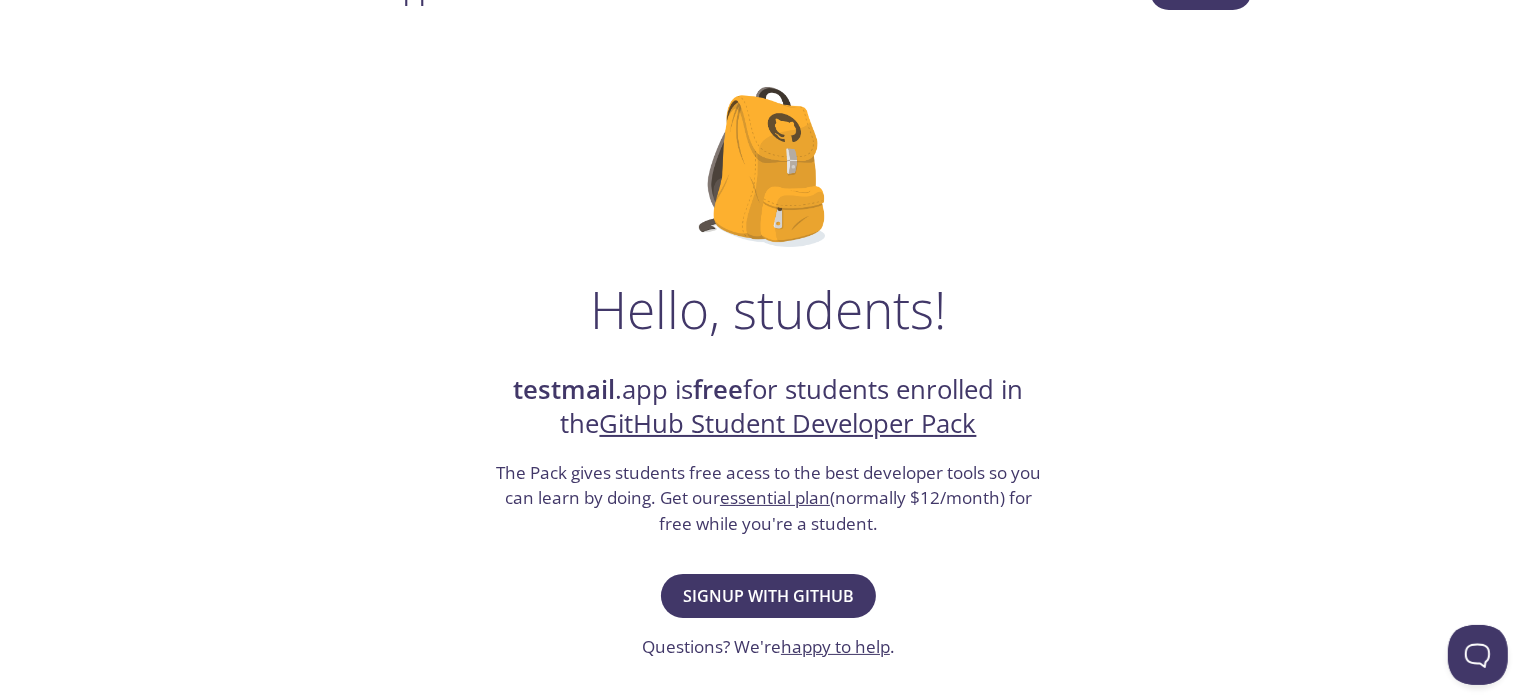 scroll, scrollTop: 0, scrollLeft: 0, axis: both 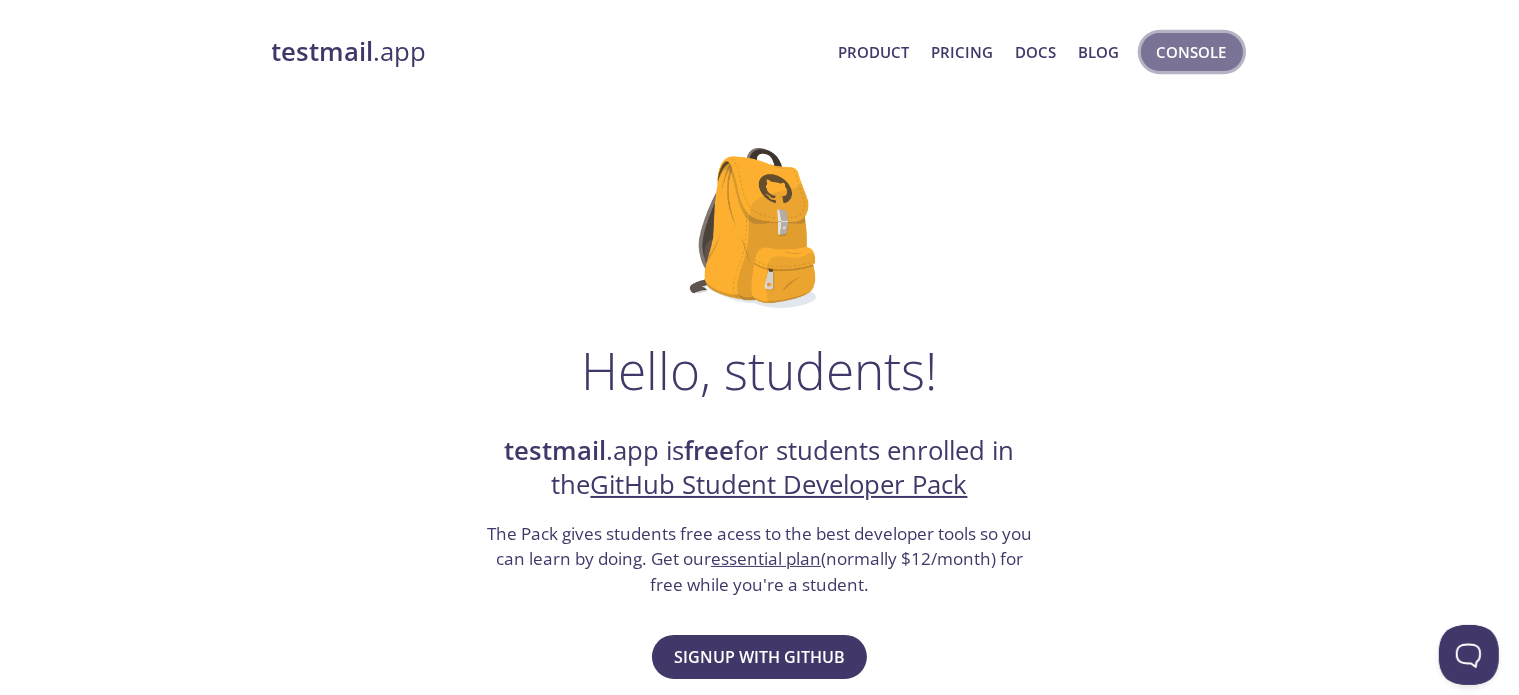 click on "Console" at bounding box center [1192, 52] 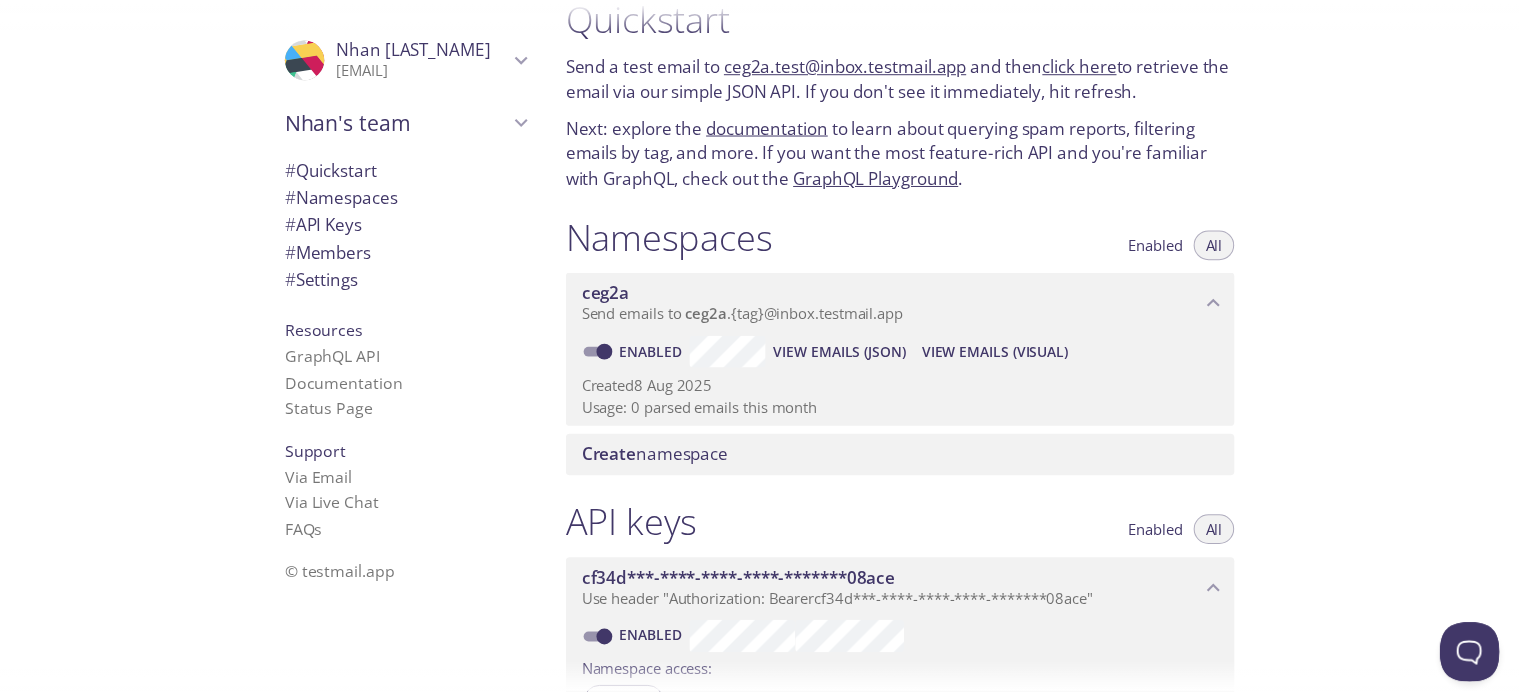 scroll, scrollTop: 0, scrollLeft: 0, axis: both 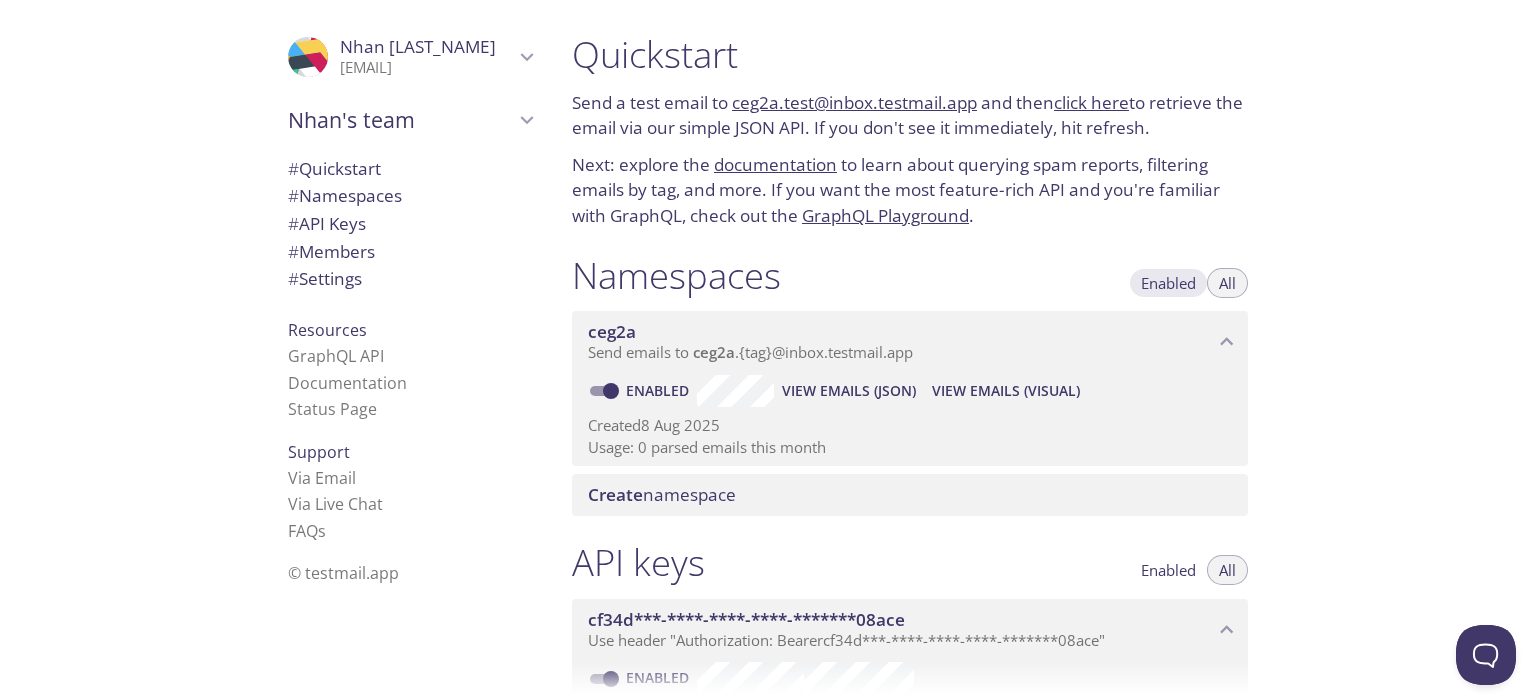 click on "Enabled" at bounding box center [1168, 283] 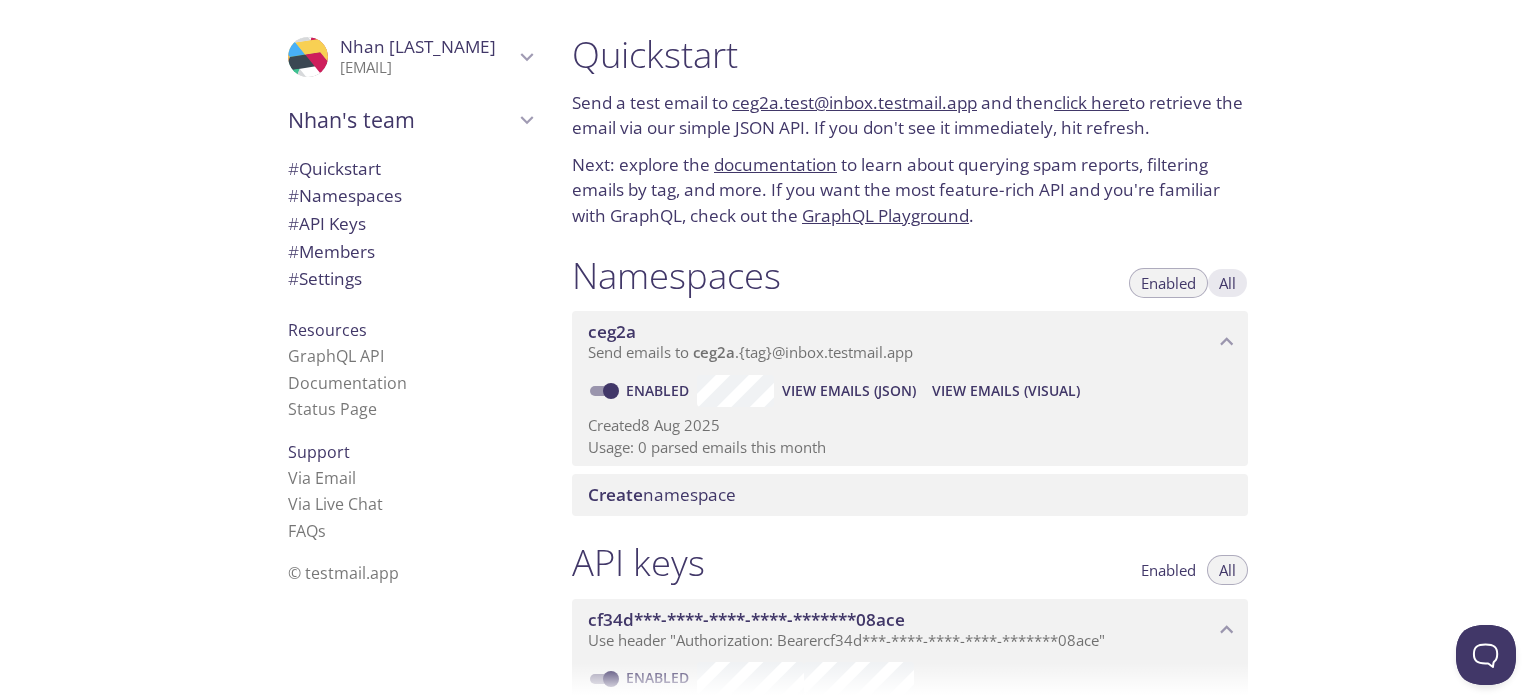 click on "All" at bounding box center (1227, 283) 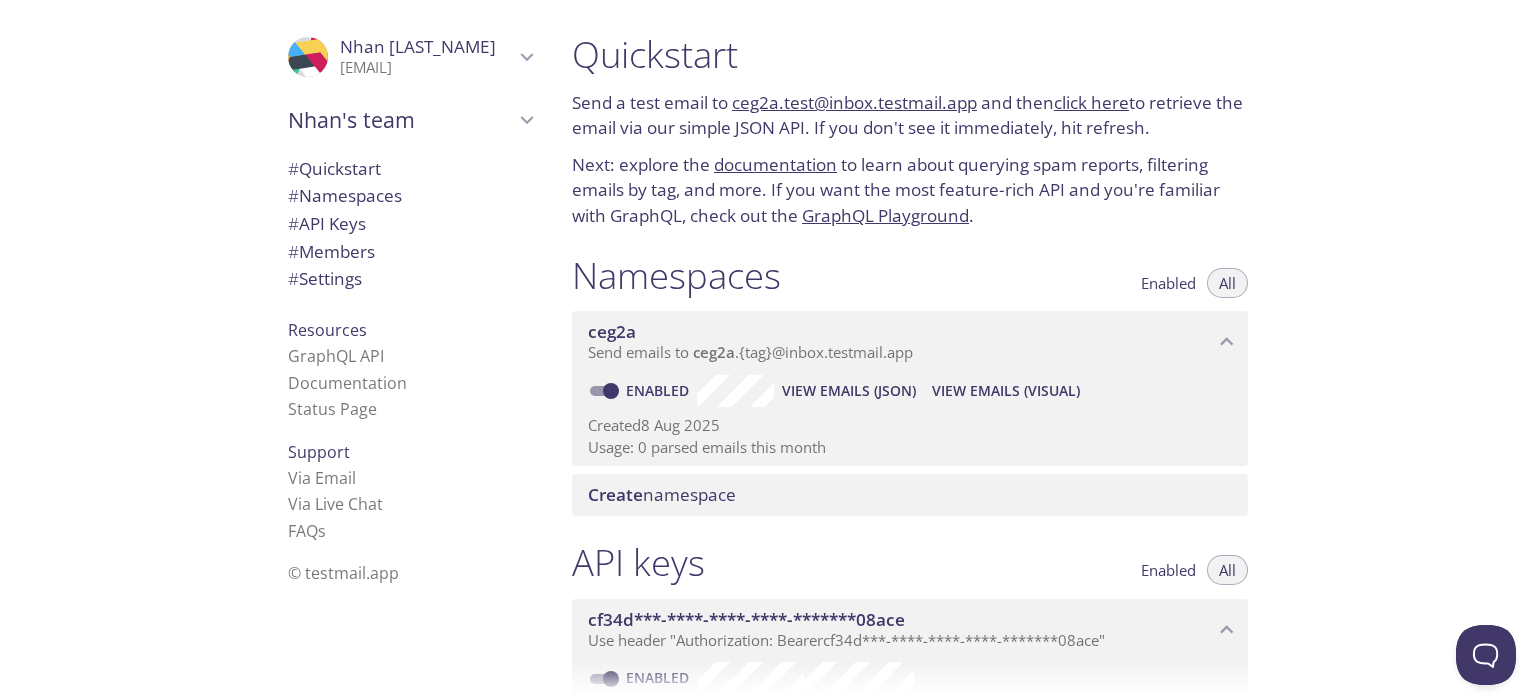 click on "ceg2a" at bounding box center [901, 332] 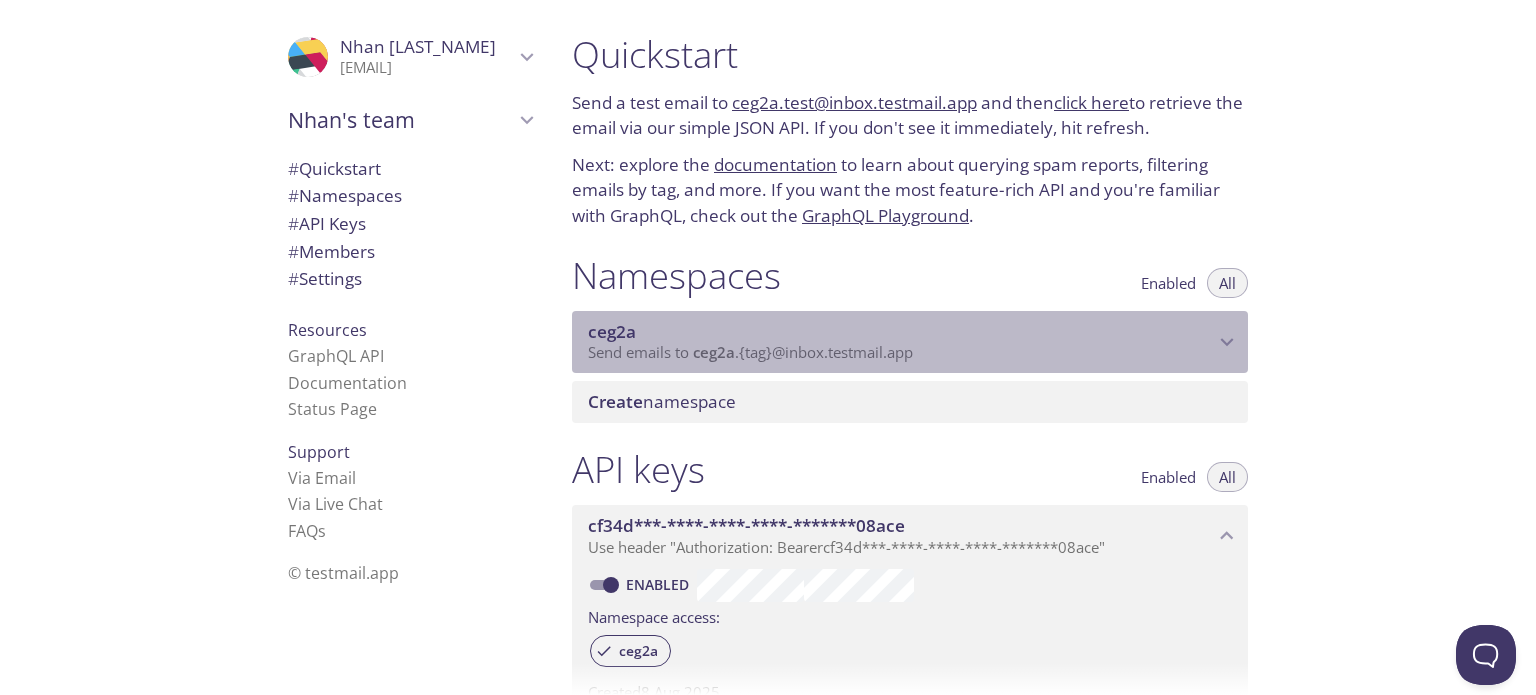 click on "ceg2a" at bounding box center [901, 332] 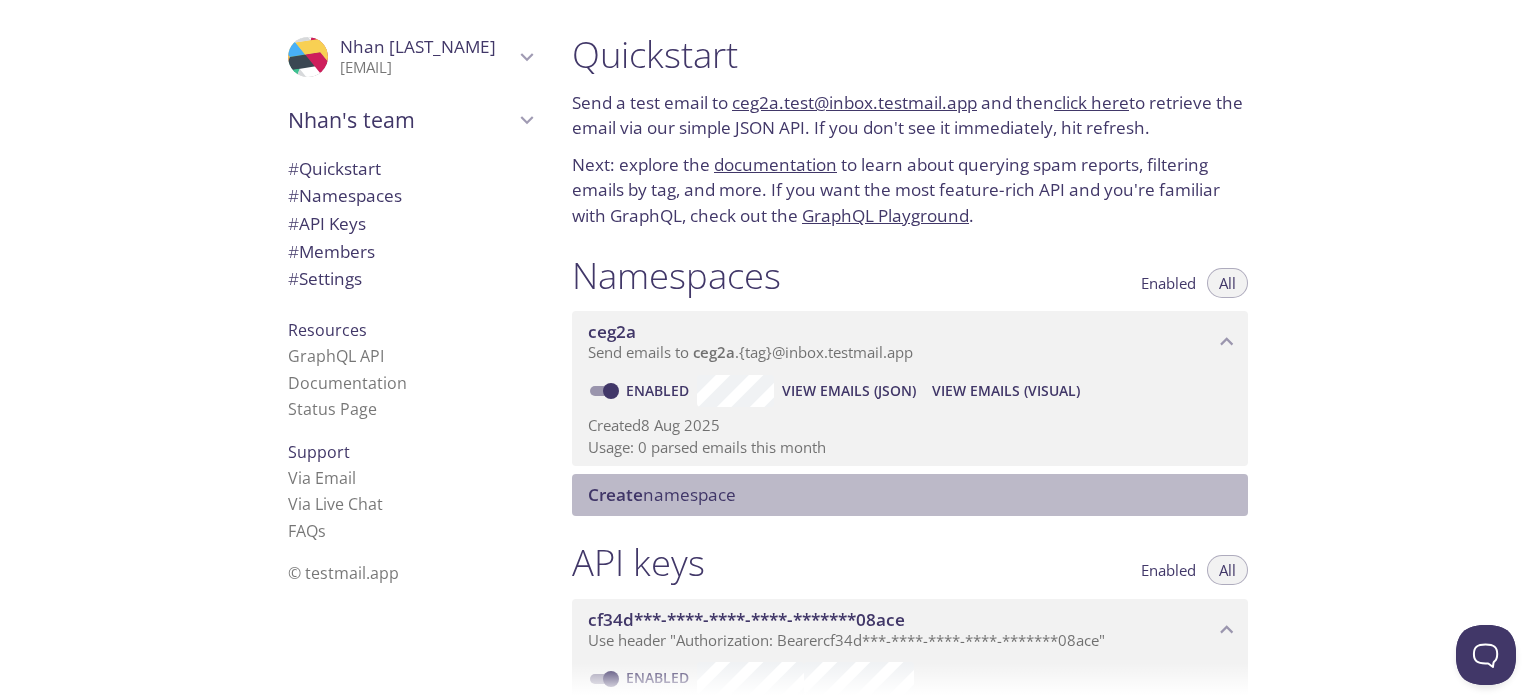 click on "Create  namespace" at bounding box center [662, 494] 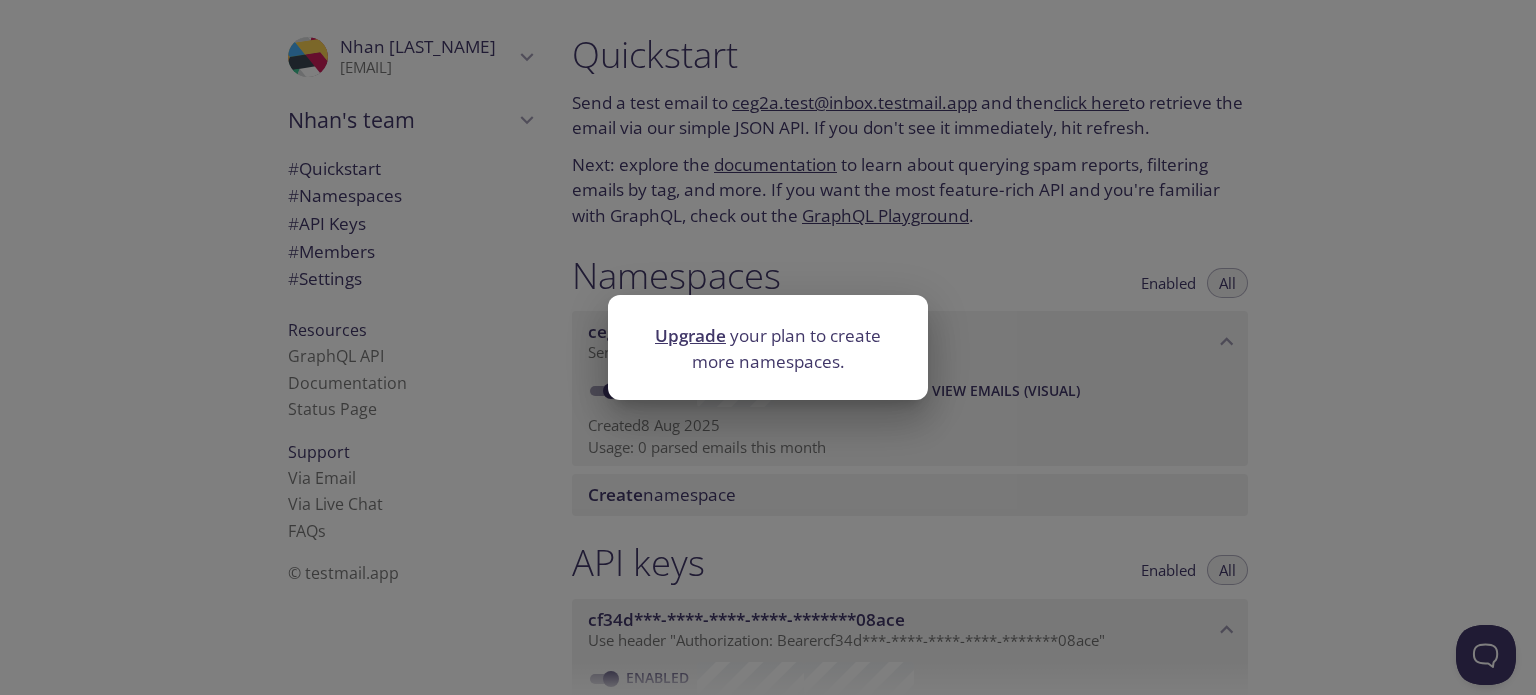 click on "Upgrade" at bounding box center [690, 335] 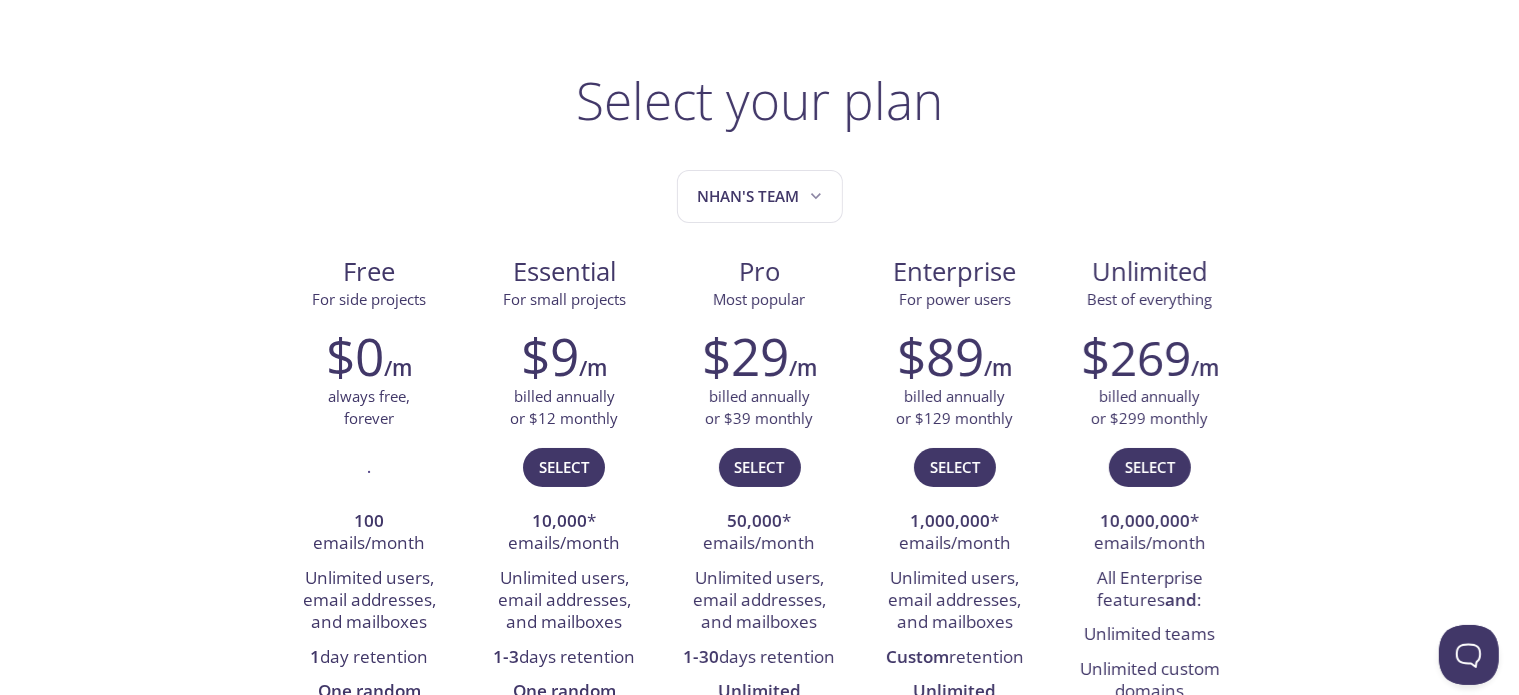 scroll, scrollTop: 67, scrollLeft: 0, axis: vertical 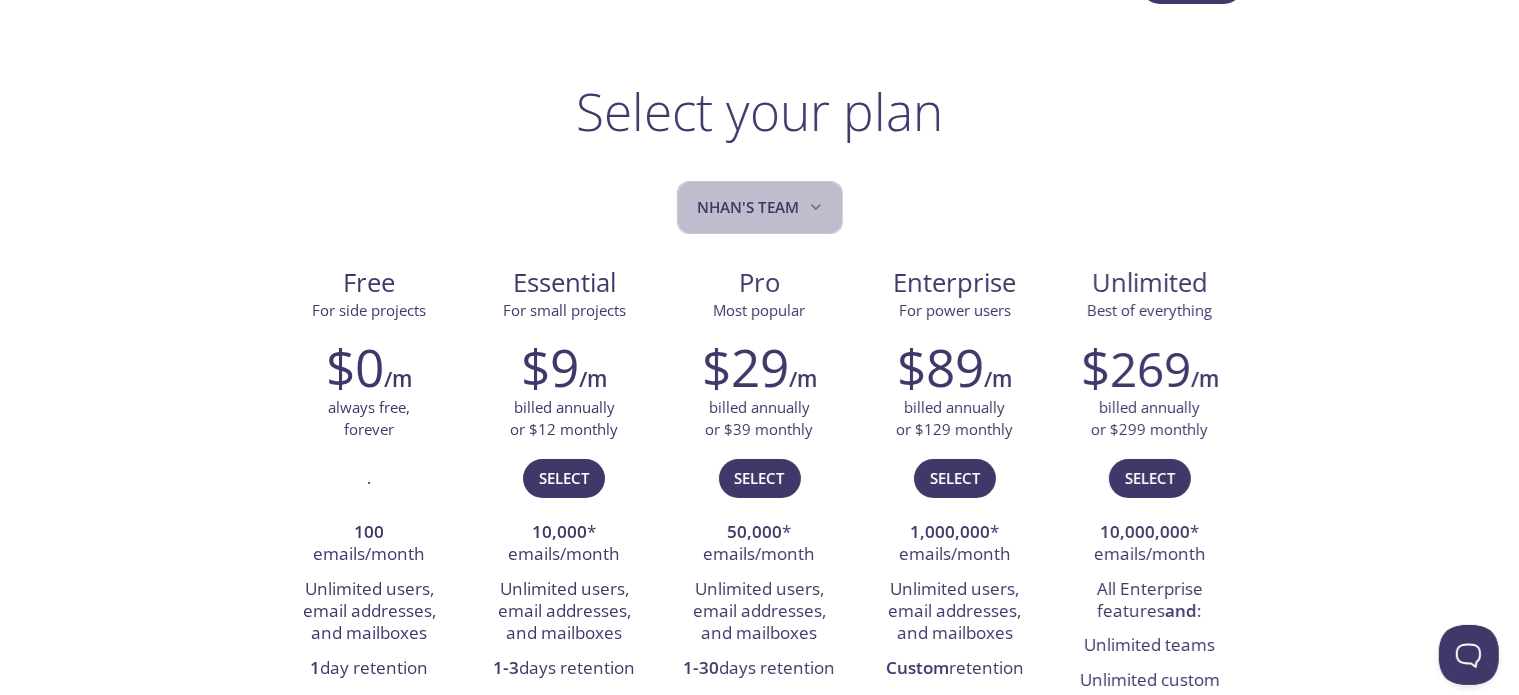 click on "Nhan's team" at bounding box center (762, 207) 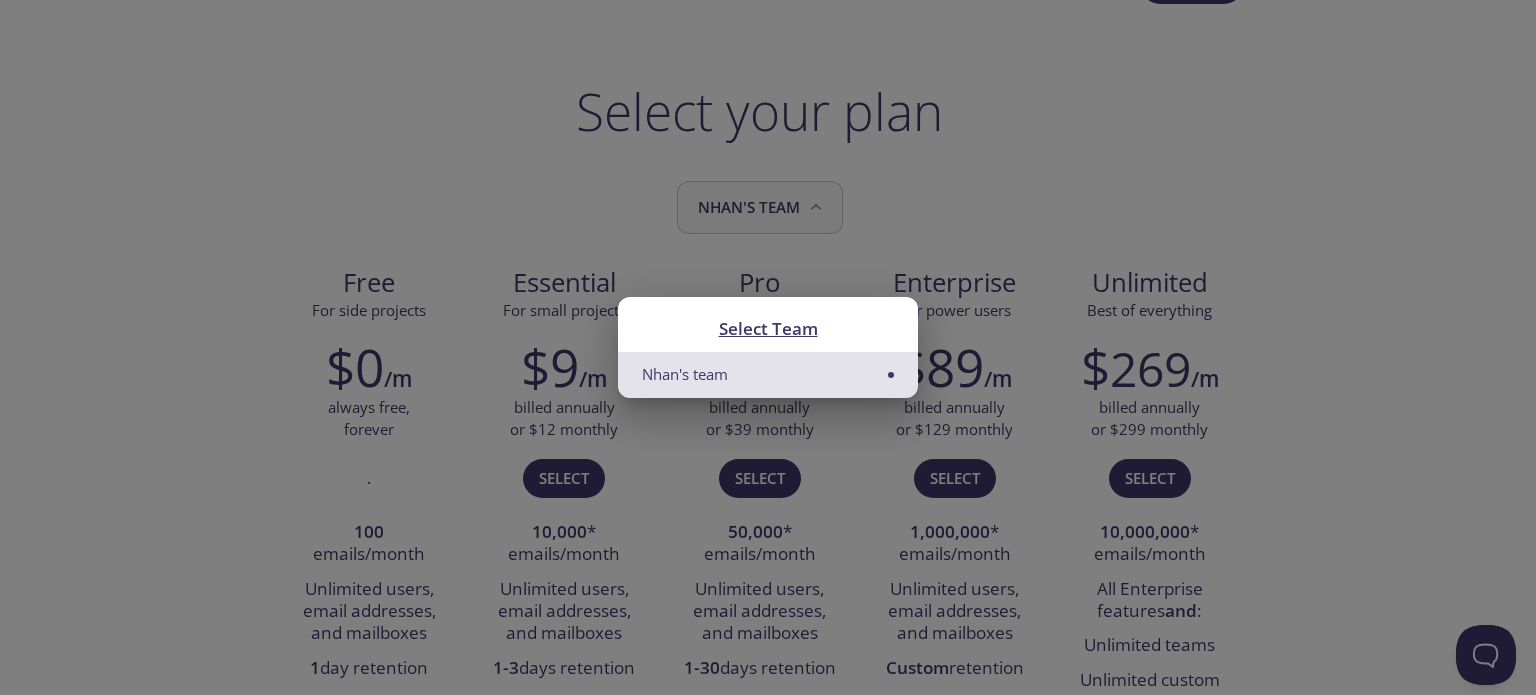click on "Select Team Nhan's team" at bounding box center [768, 347] 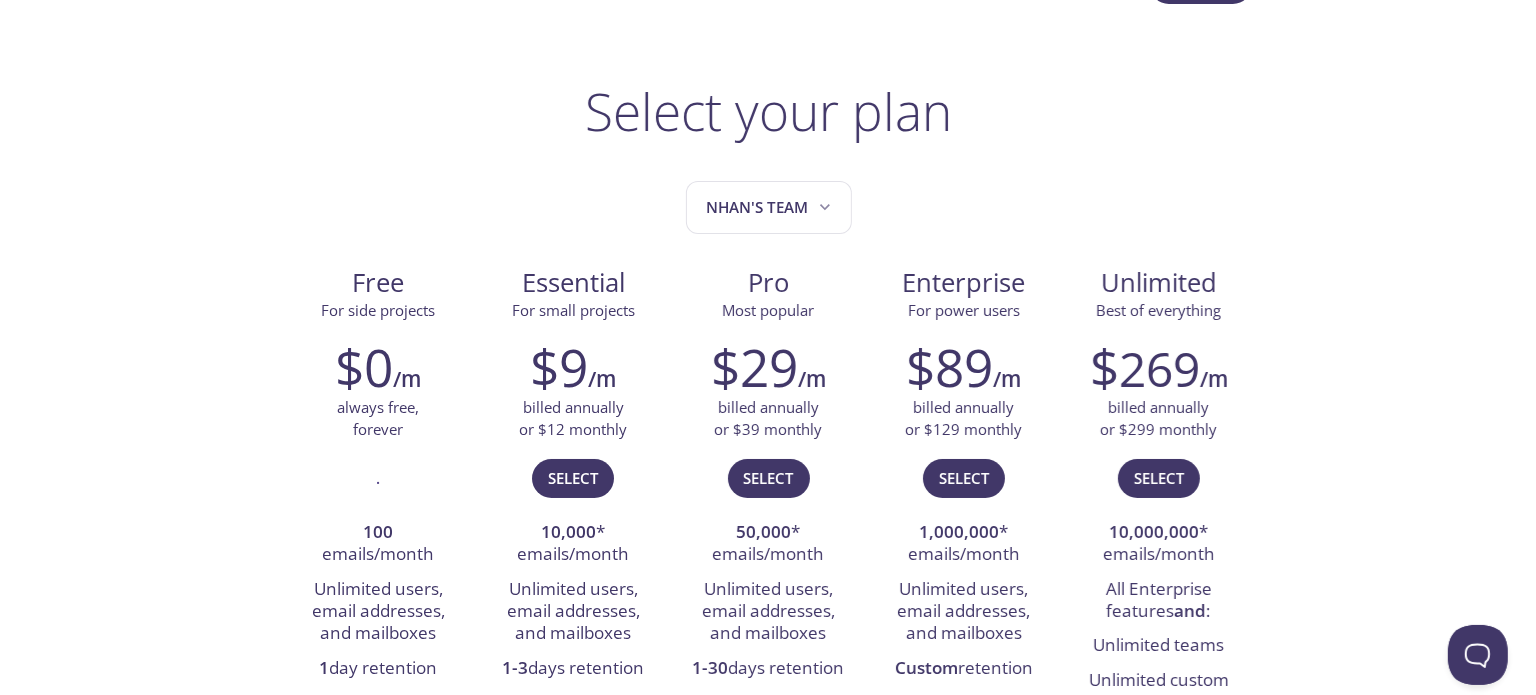 scroll, scrollTop: 0, scrollLeft: 0, axis: both 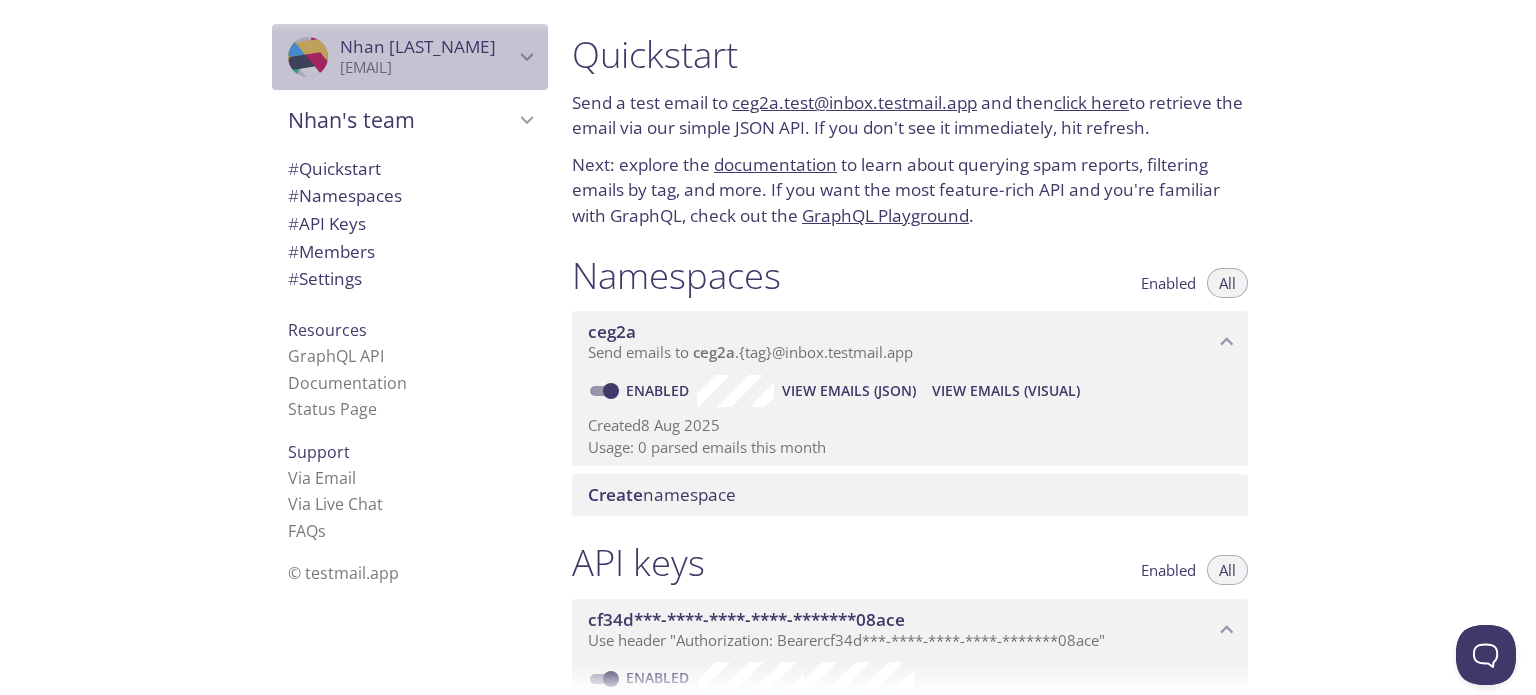 click on ".cls-1 {
fill: #6d5ca8;
}
.cls-2 {
fill: #3fc191;
}
.cls-3 {
fill: #3b4752;
}
.cls-4 {
fill: #ce1e5b;
}
.cls-5 {
fill: #f8d053;
}
.cls-6 {
fill: #48b0f7;
}
.cls-7 {
fill: #d7d9db;
}
ProfilePic [NAME] [LAST_NAME] [EMAIL]" at bounding box center (410, 57) 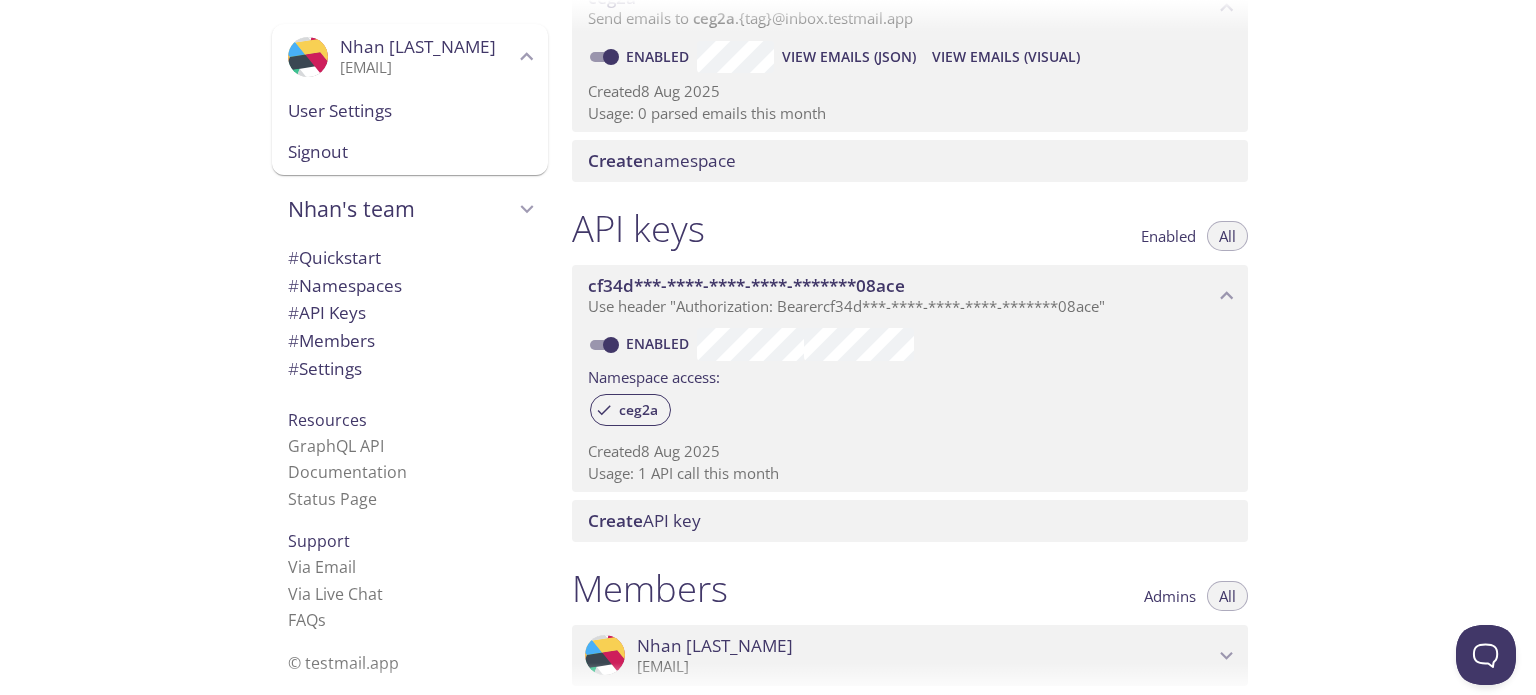 scroll, scrollTop: 336, scrollLeft: 0, axis: vertical 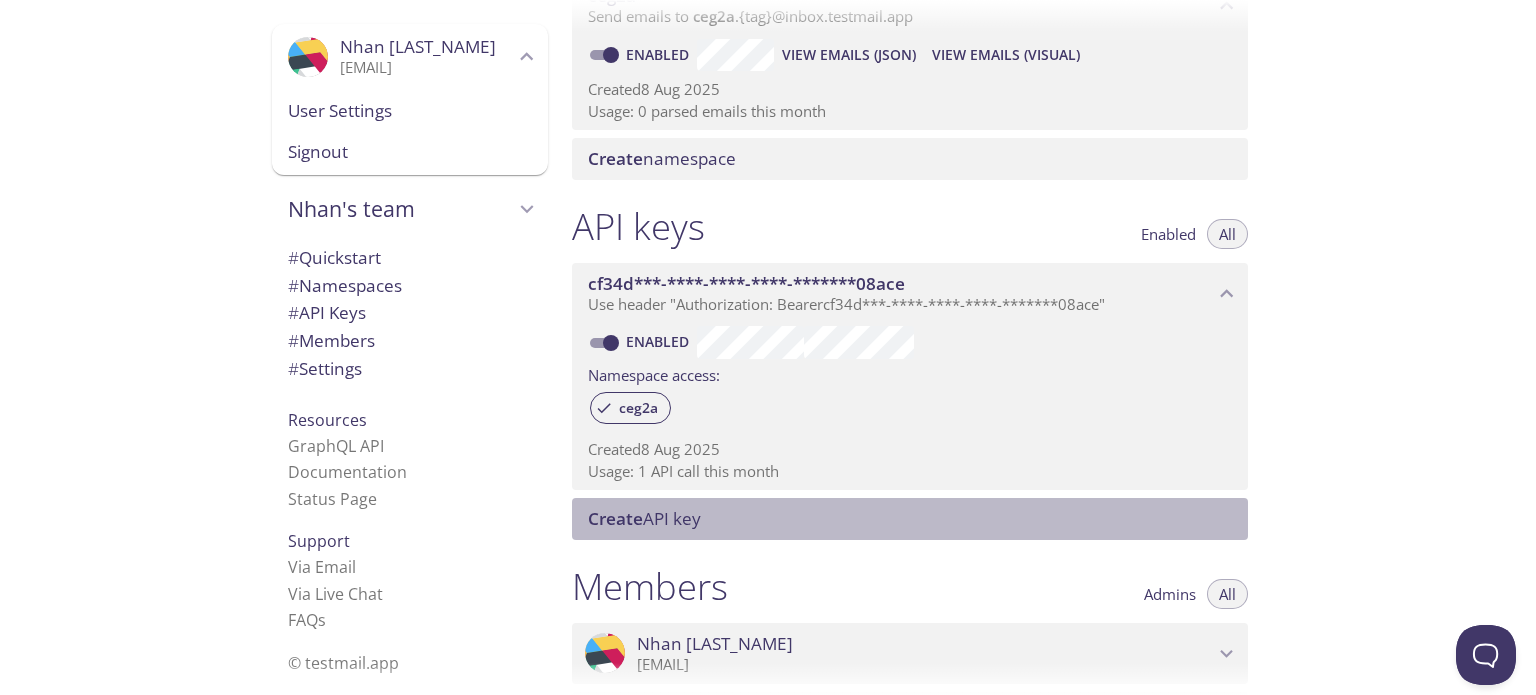 click on "Create  API key" at bounding box center (914, 519) 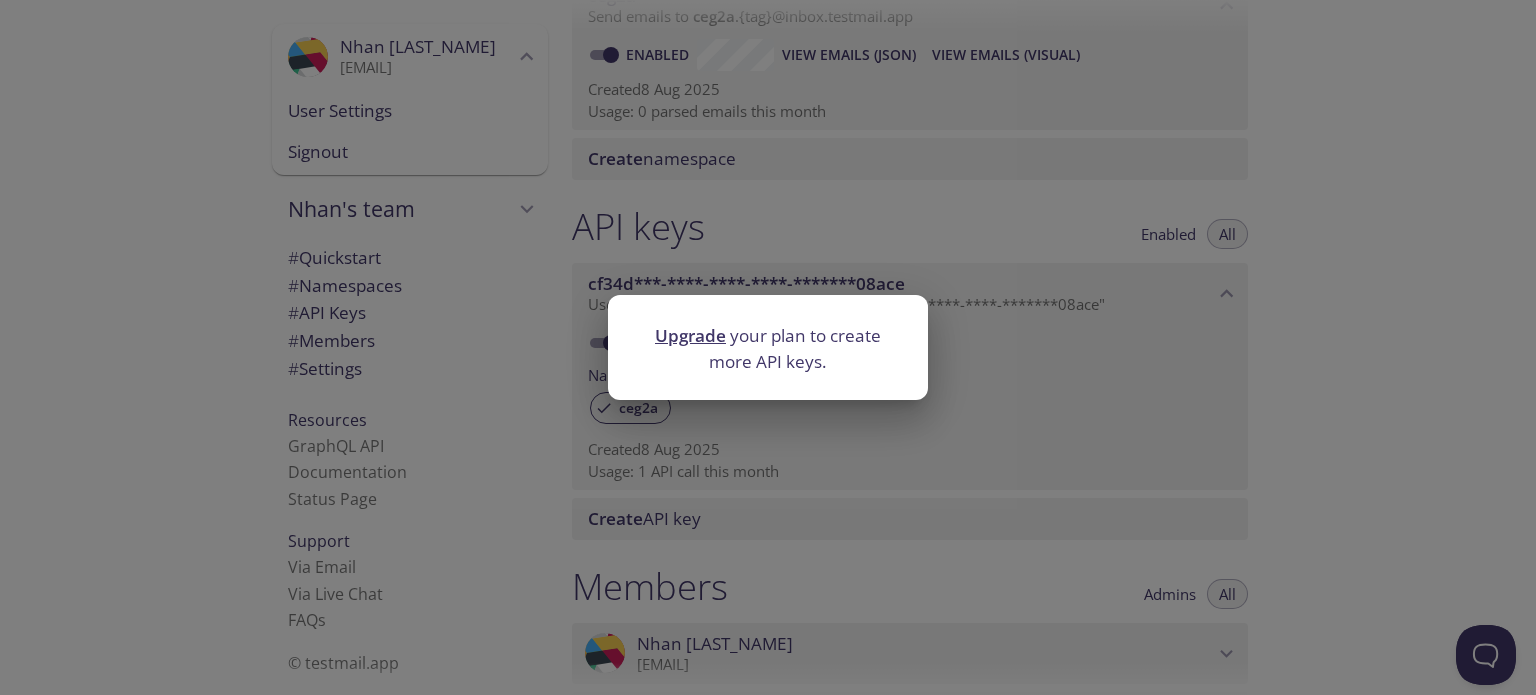 click on "Upgrade   your plan to create more API keys." at bounding box center [768, 347] 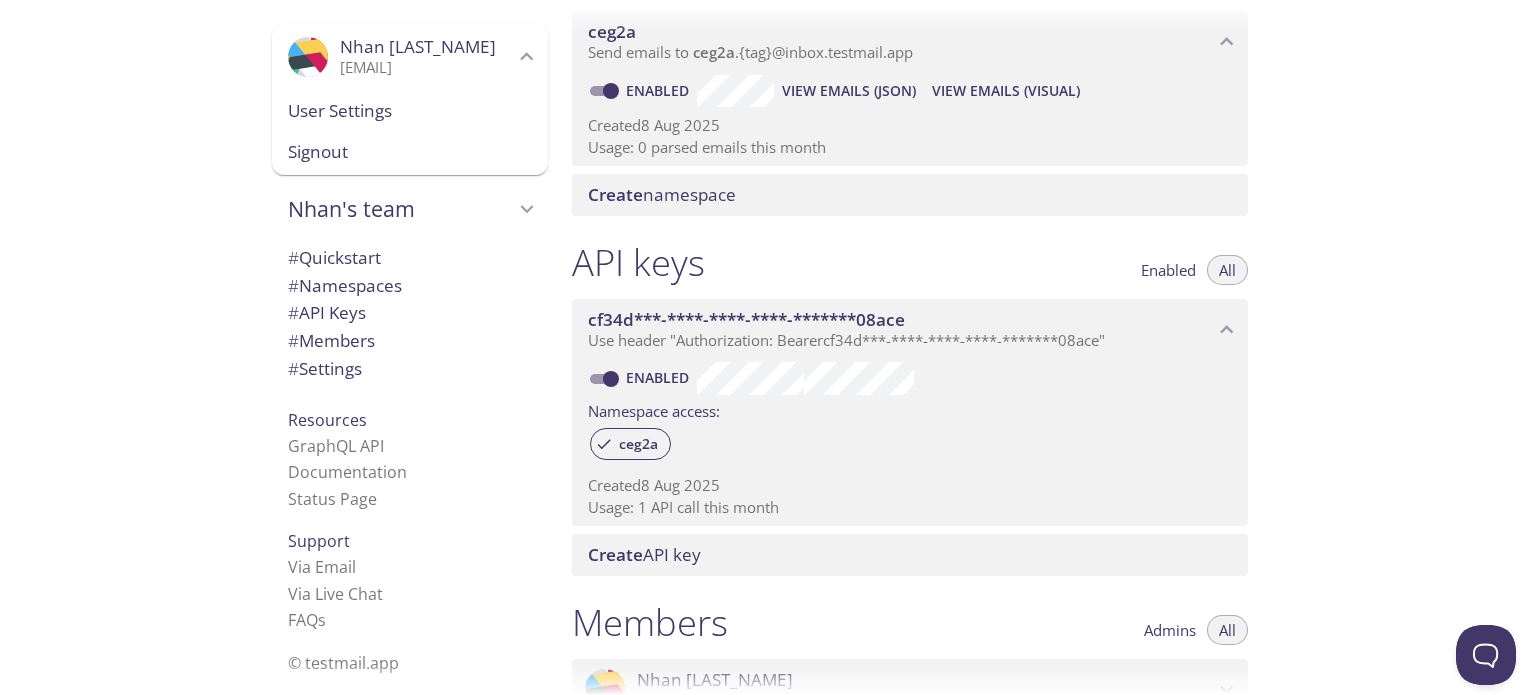 scroll, scrollTop: 216, scrollLeft: 0, axis: vertical 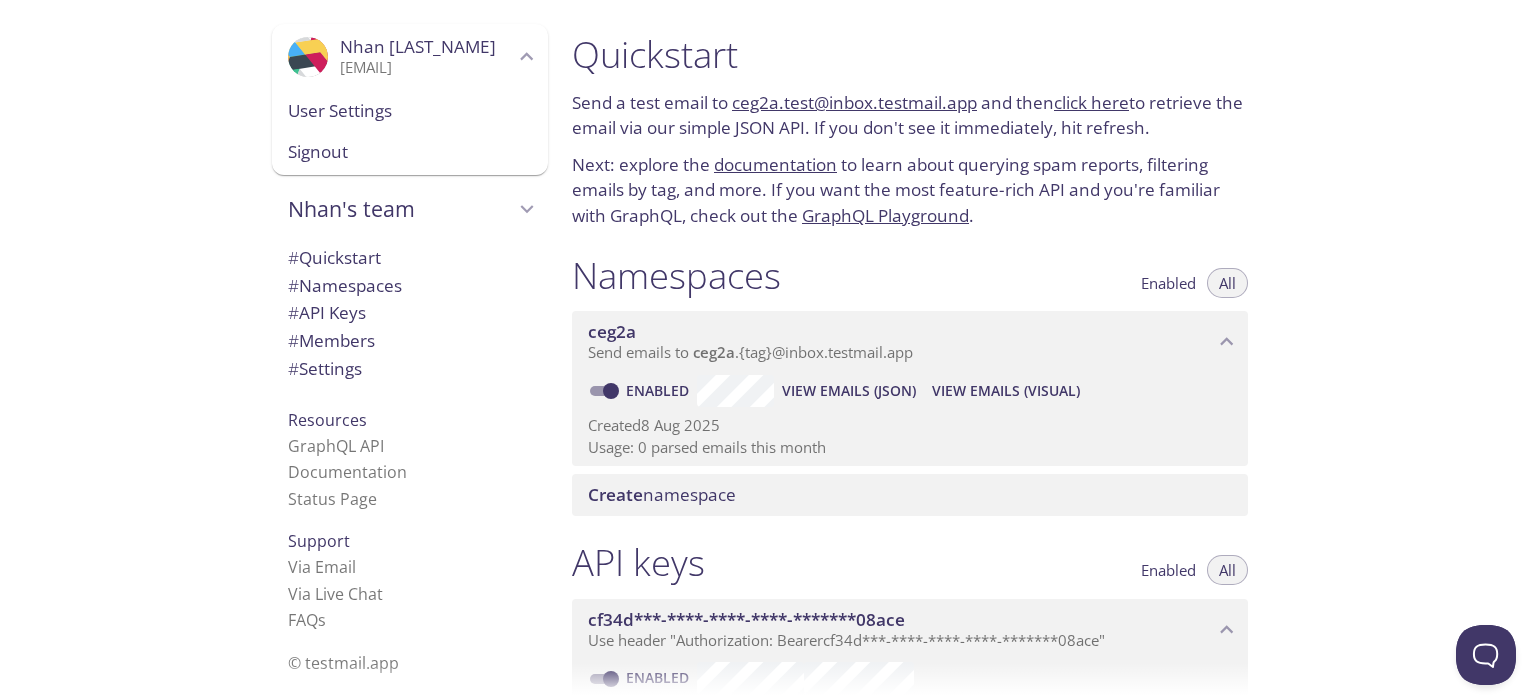 click on "click here" at bounding box center [1091, 102] 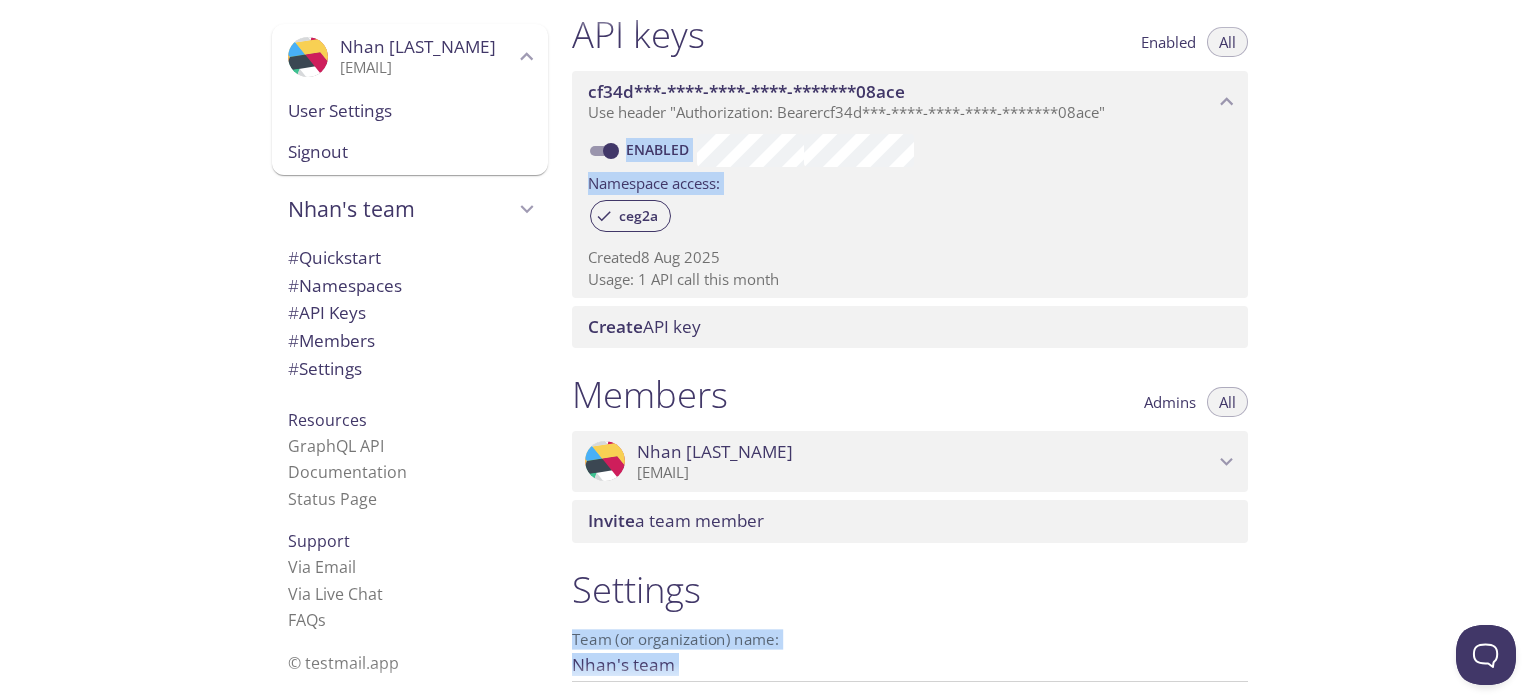 scroll, scrollTop: 727, scrollLeft: 0, axis: vertical 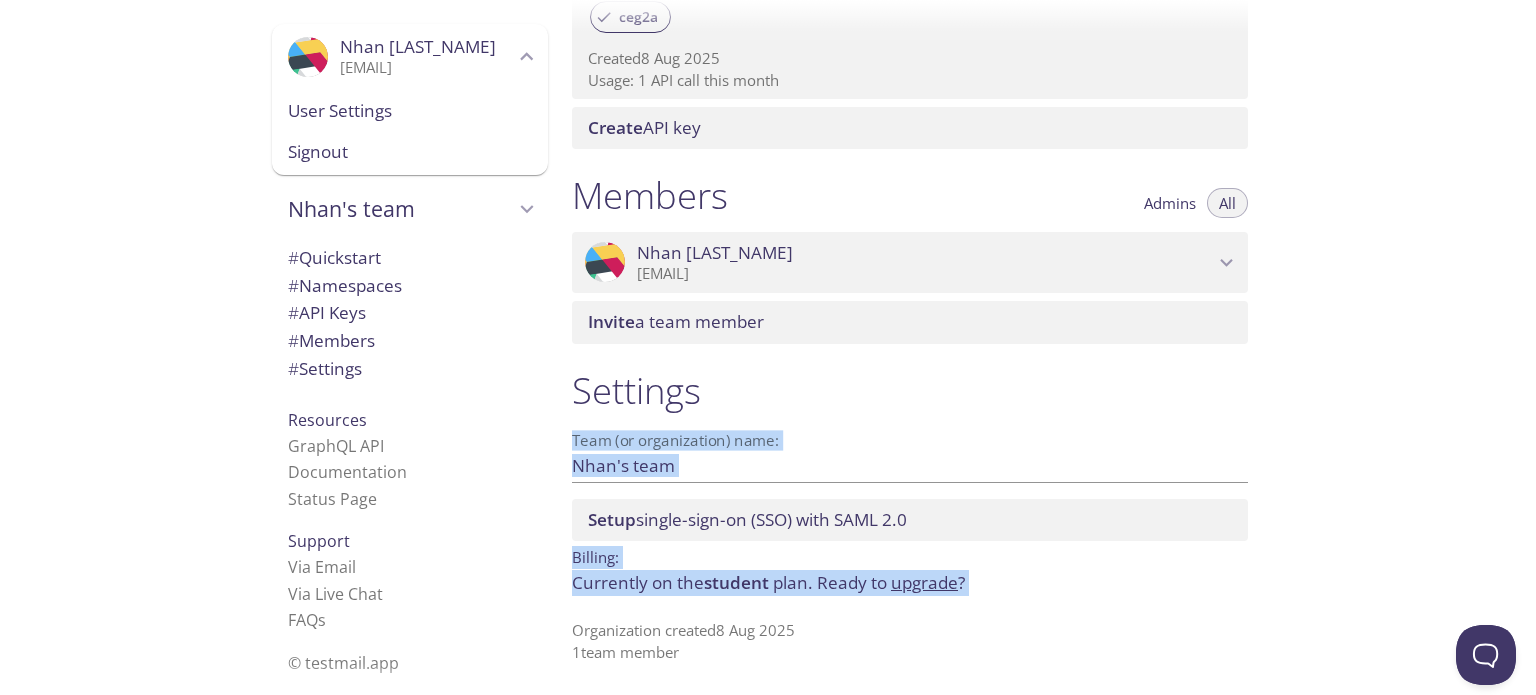 drag, startPoint x: 556, startPoint y: 60, endPoint x: 1024, endPoint y: 709, distance: 800.1406 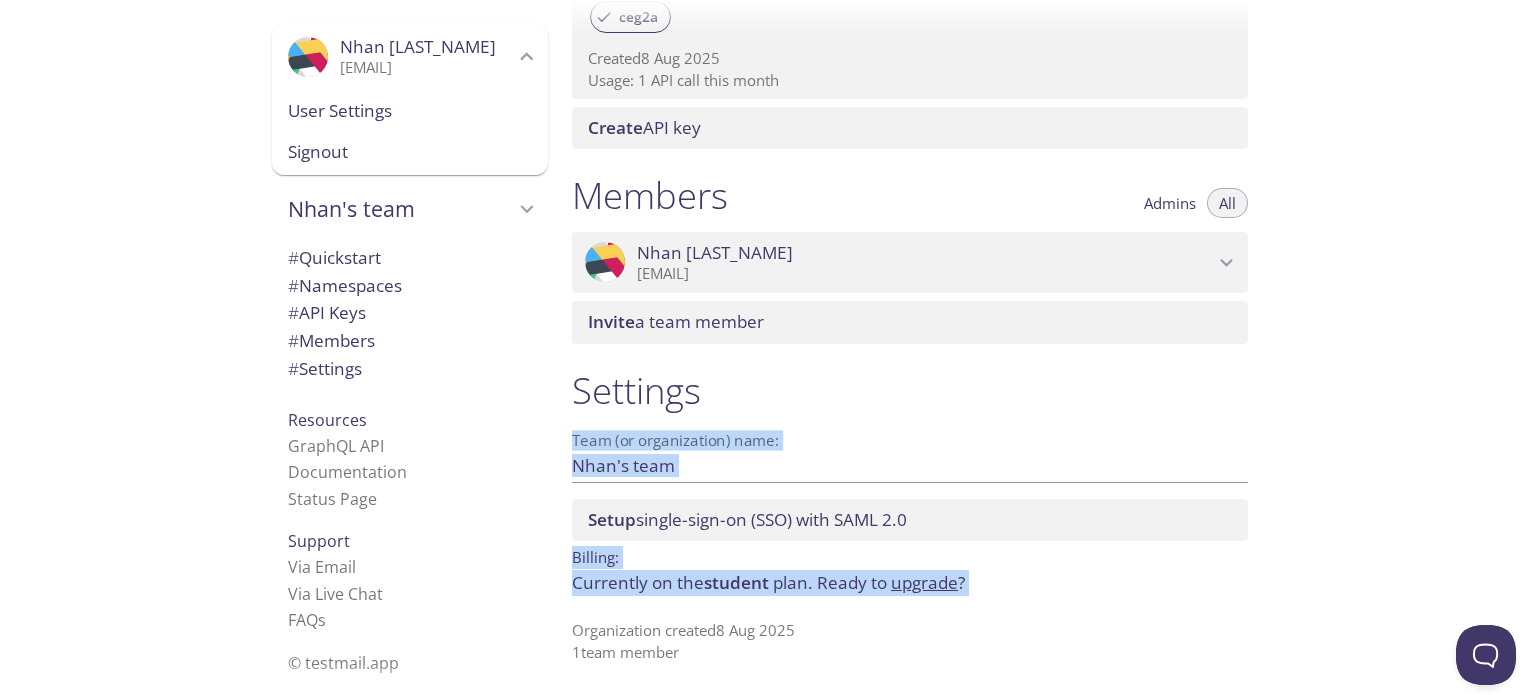 click on "ProfilePic [NAME] [LAST_NAME] [EMAIL] User Settings Signout [NAME]'s team Create new team # Quickstart # Namespaces # API Keys # Members # Settings Resources GraphQL API Documentation Status Page Support Via Email Via Live Chat FAQ s © testmail.app Quickstart Send a test email to ceg2a.test@inbox.testmail.app and then click here to retrieve the email via our simple JSON API. If you don't see it immediately, hit refresh. Next: explore the documentation GraphQL Playground . Namespaces Enabled All ceg2a Send emails to ceg2a ." at bounding box center (768, 347) 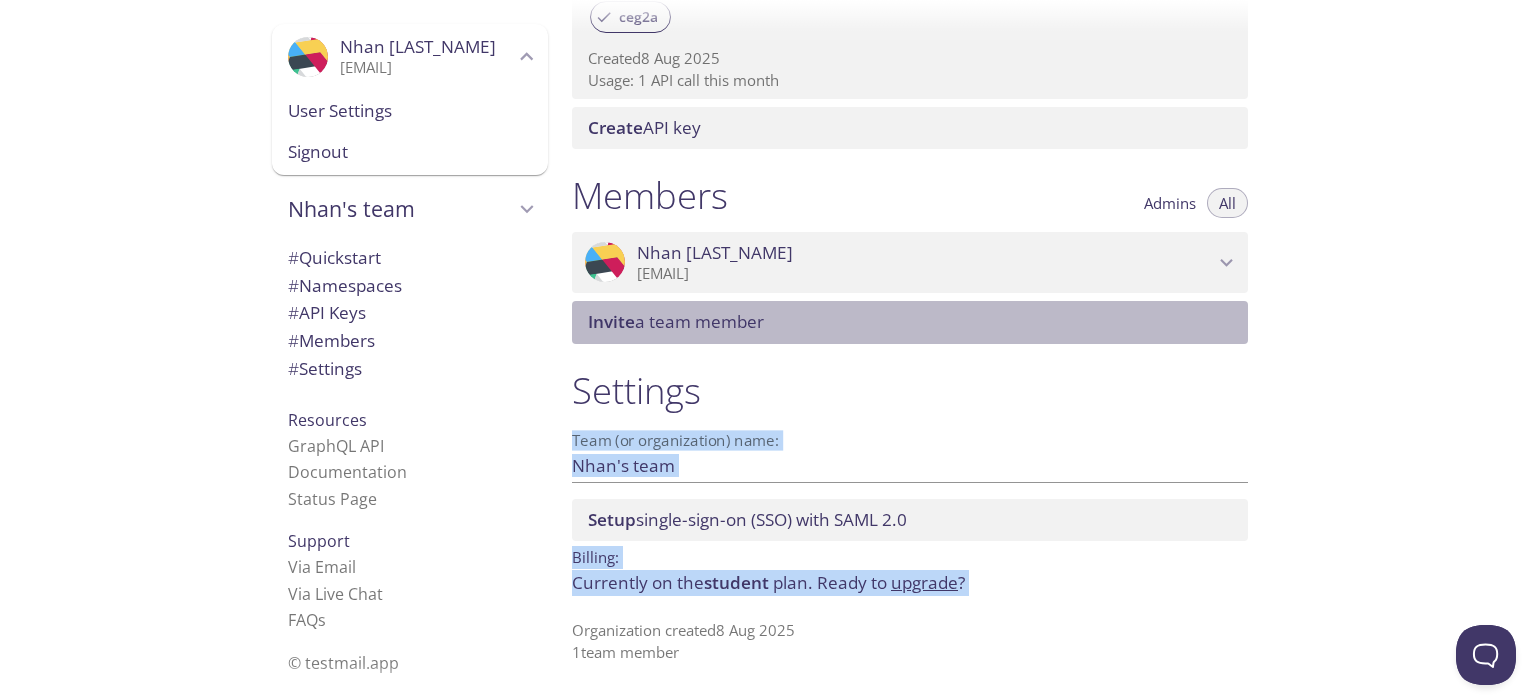 click on "Invite  a team member" at bounding box center [910, 322] 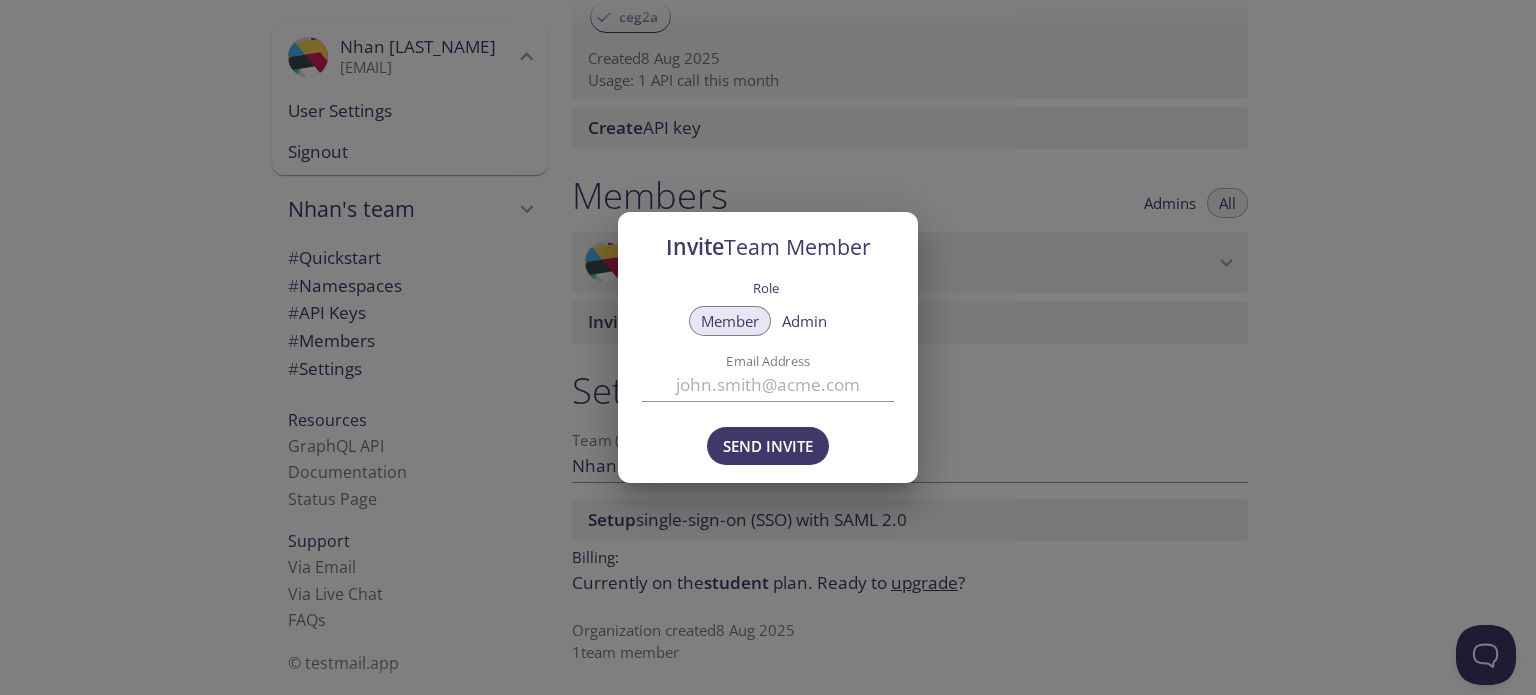 click on "Invite  Team Member" at bounding box center (768, 243) 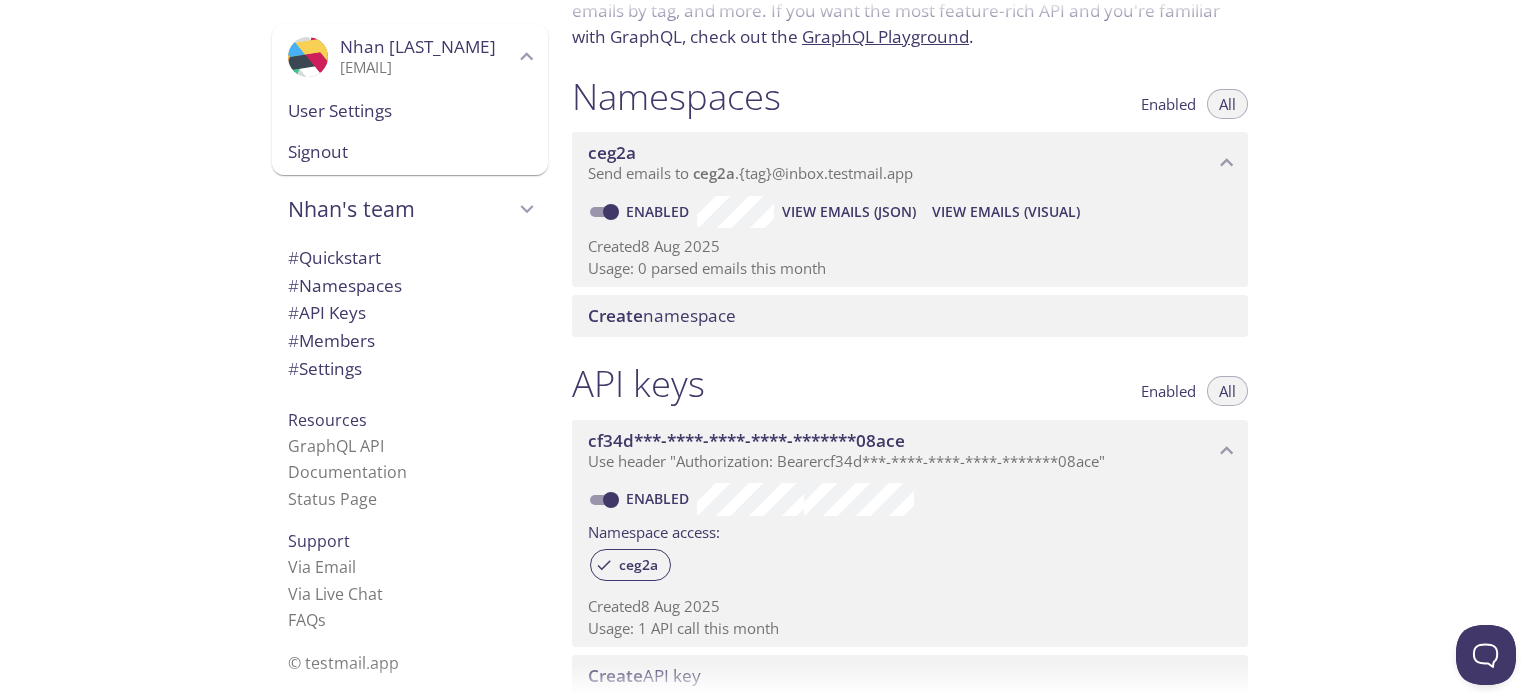 scroll, scrollTop: 177, scrollLeft: 0, axis: vertical 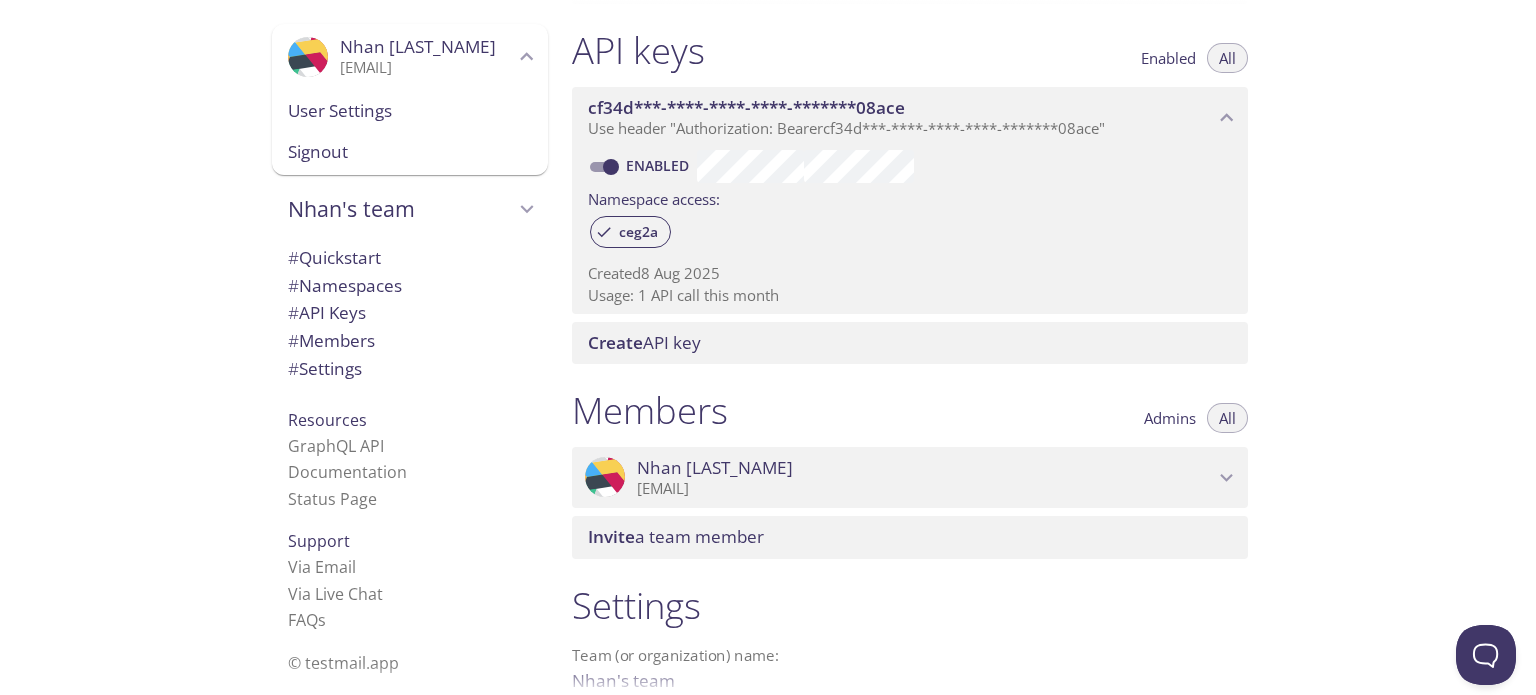 click on "ceg2a" at bounding box center [910, 233] 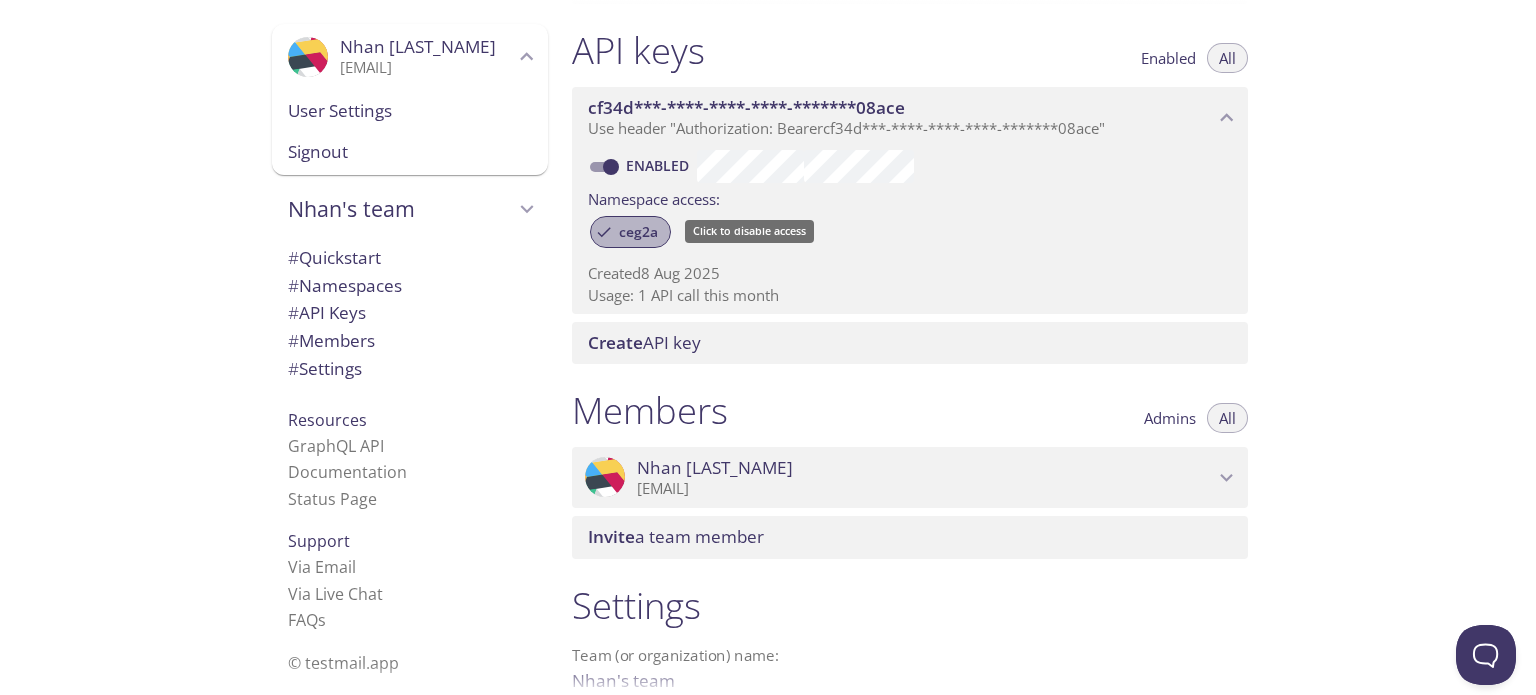 click on "ceg2a" at bounding box center (638, 232) 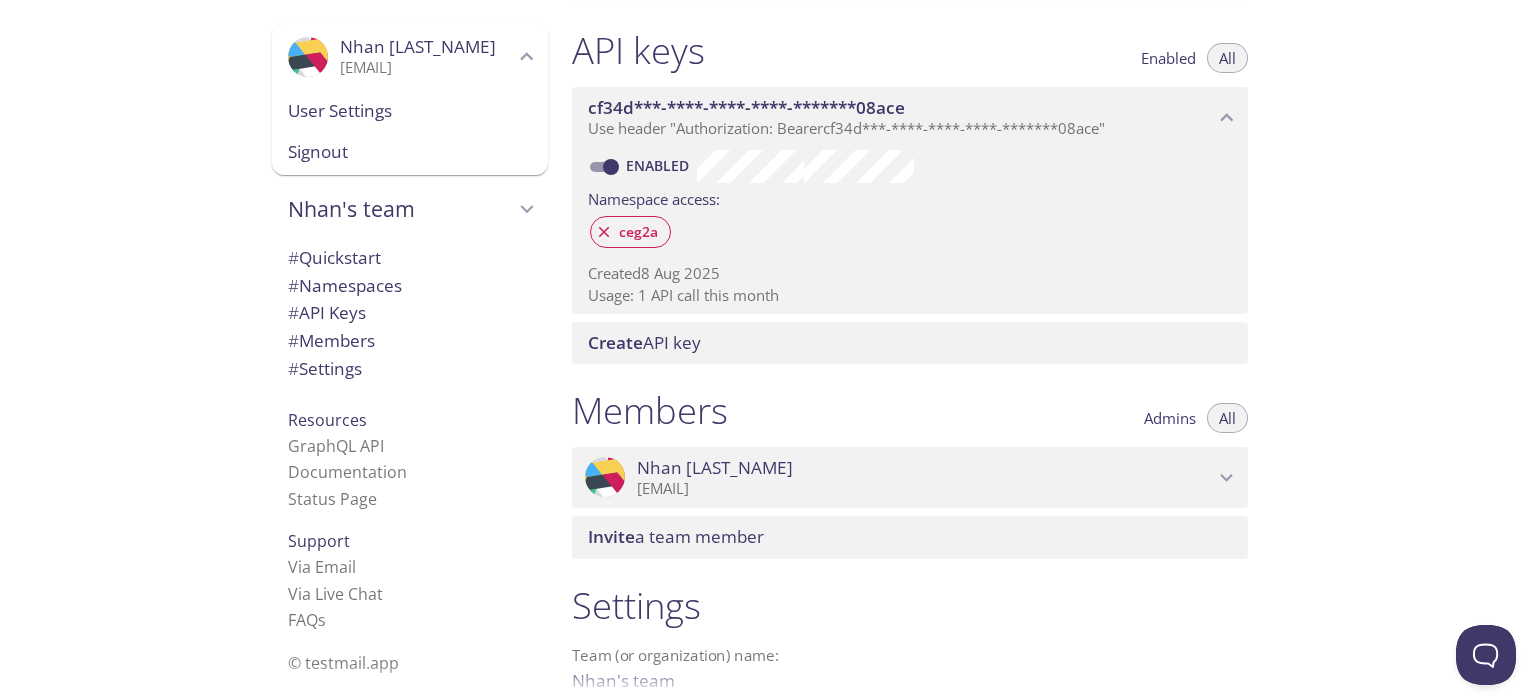 drag, startPoint x: 687, startPoint y: 272, endPoint x: 668, endPoint y: 248, distance: 30.610456 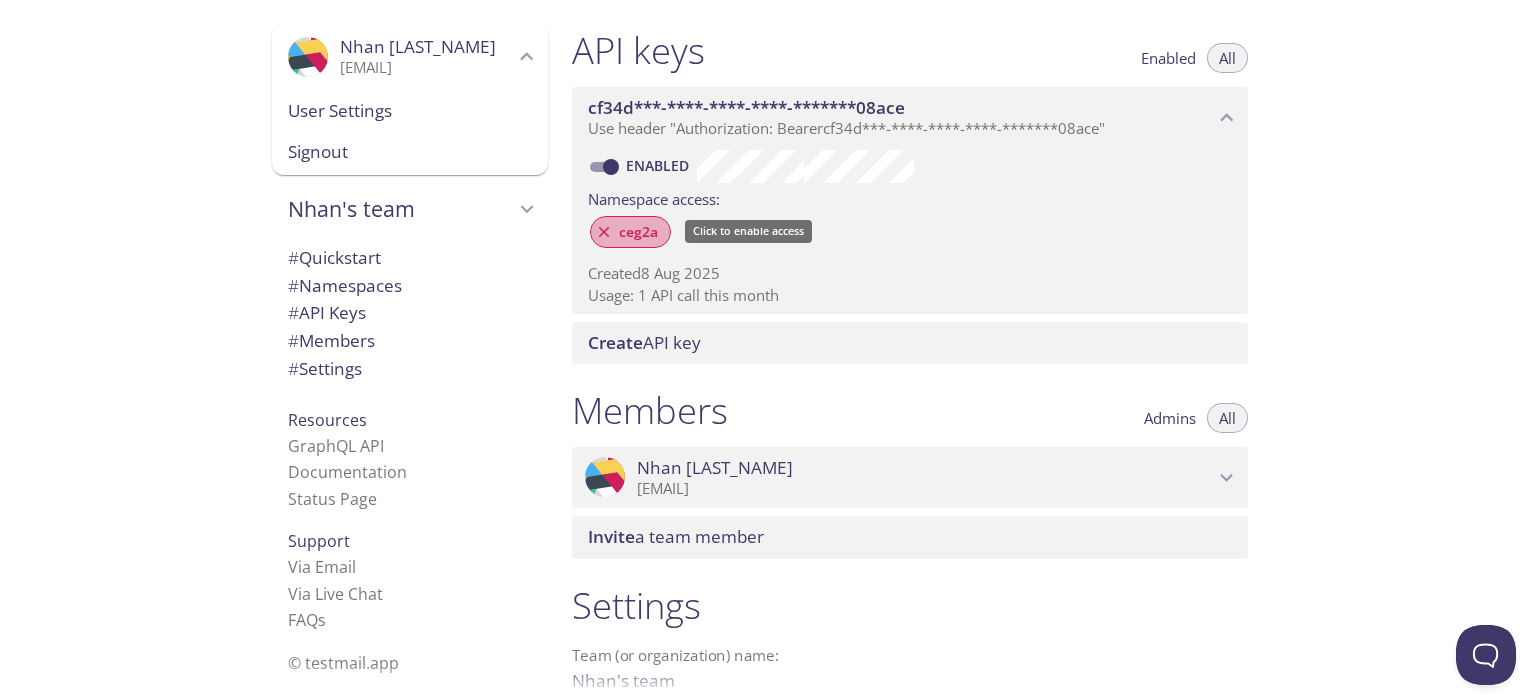 click on "ceg2a" at bounding box center [638, 232] 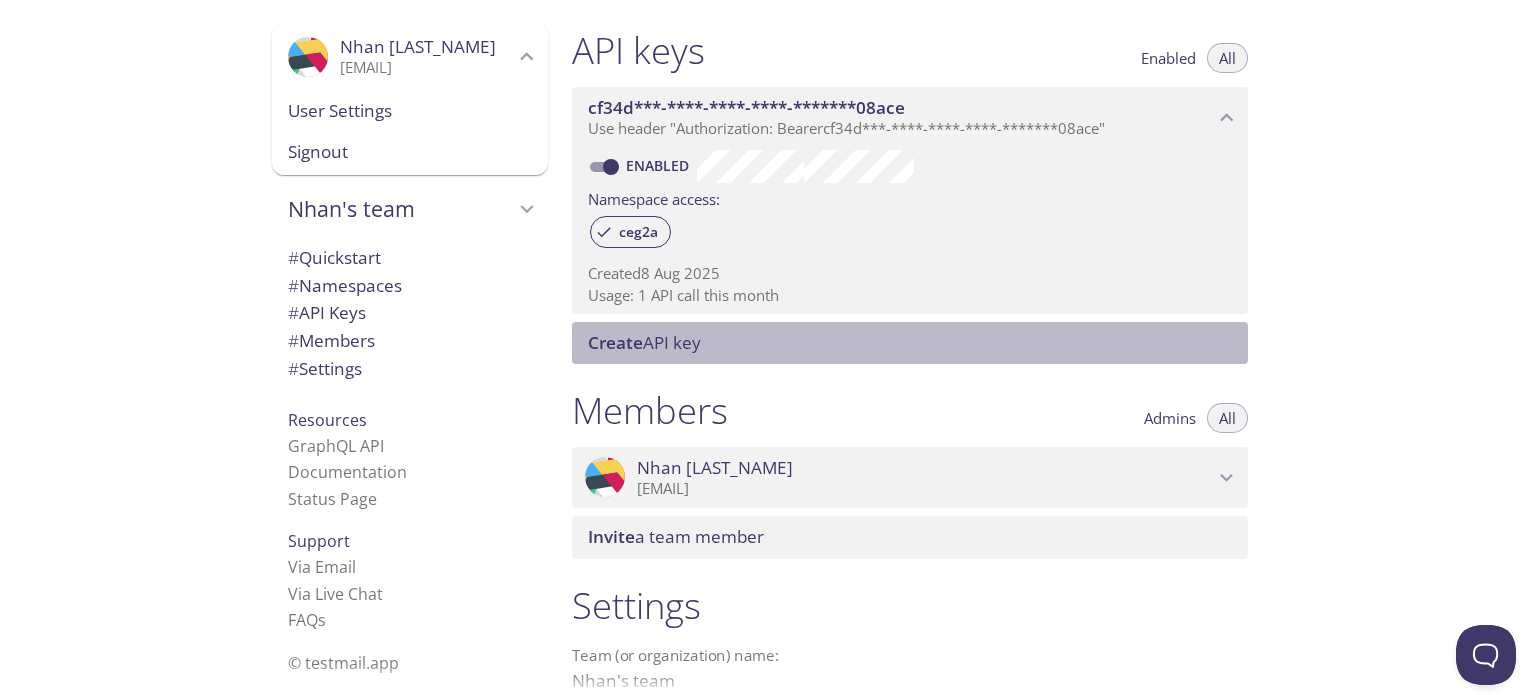 click on "Create  API key" at bounding box center (914, 343) 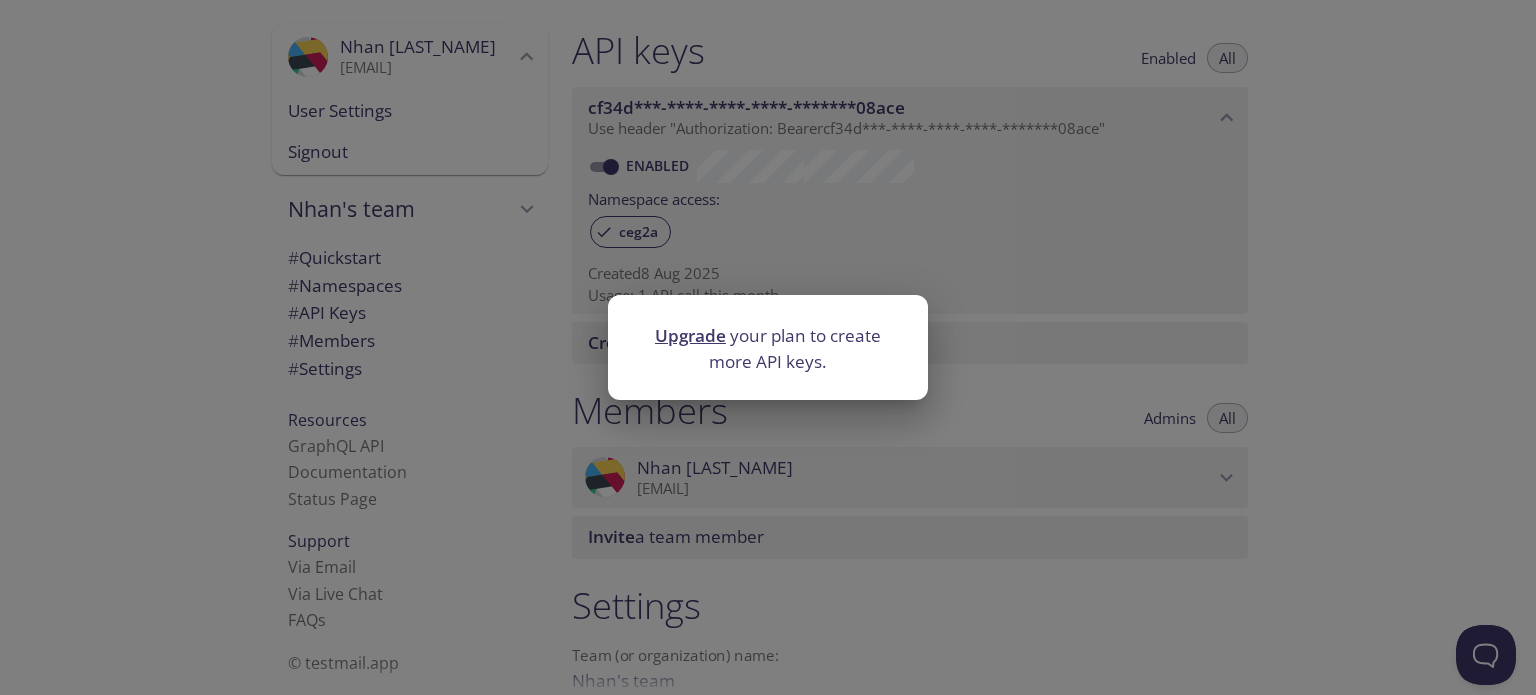 click on "Upgrade   your plan to create more API keys." at bounding box center (768, 347) 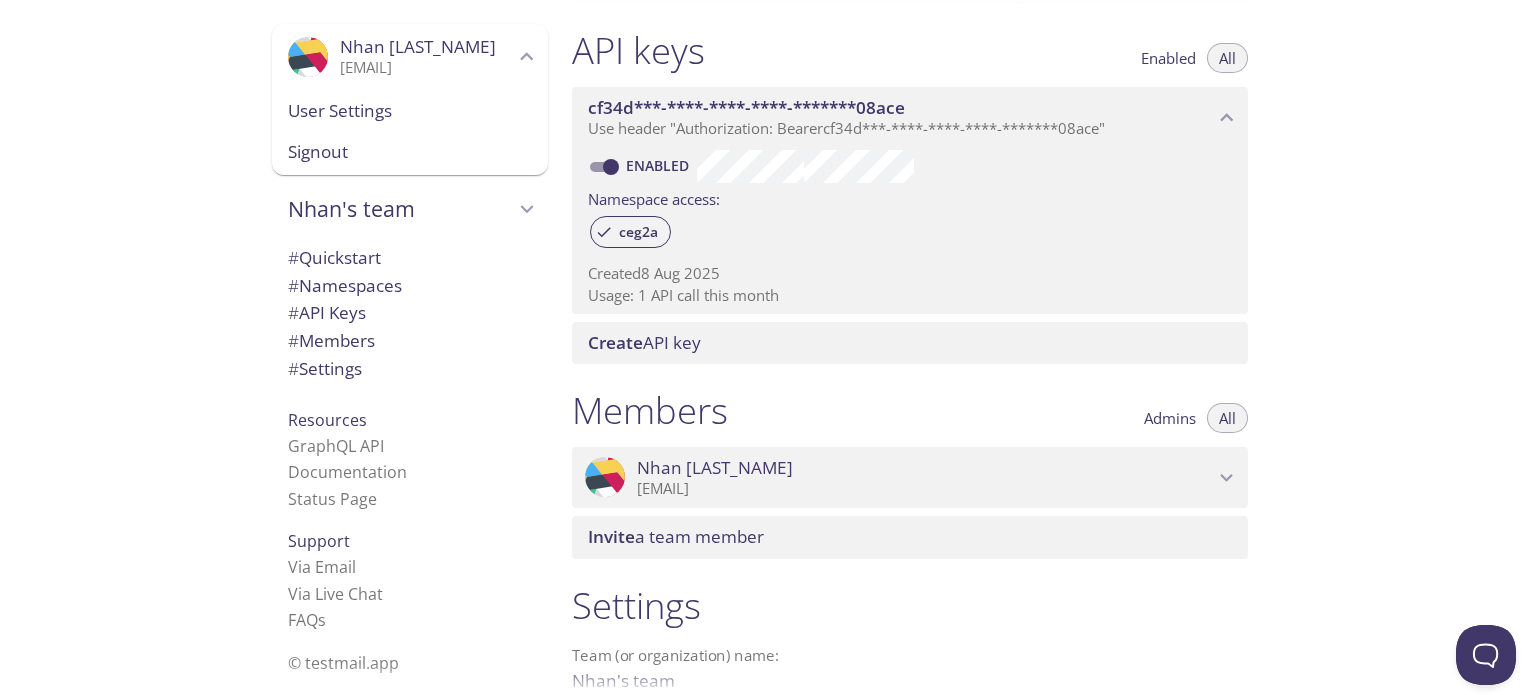 scroll, scrollTop: 727, scrollLeft: 0, axis: vertical 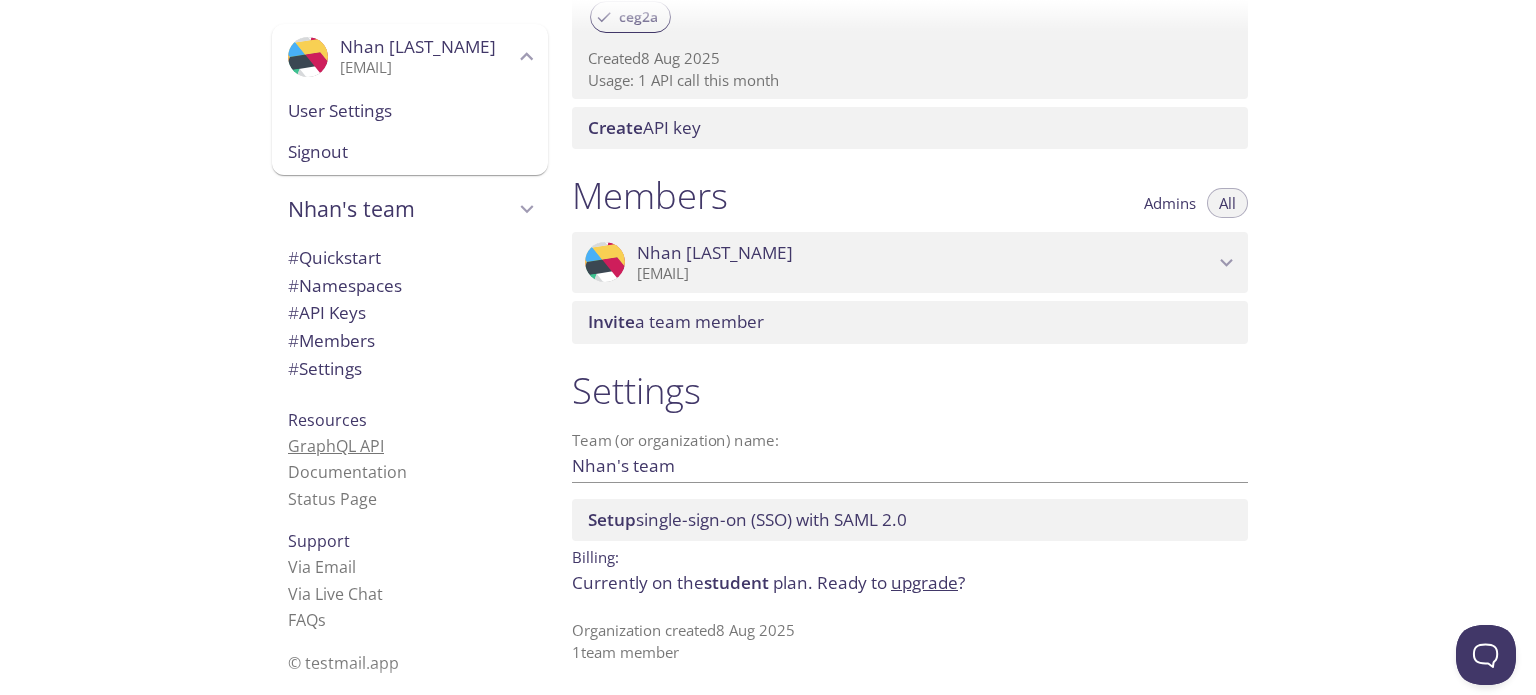 click on "GraphQL API" at bounding box center [336, 446] 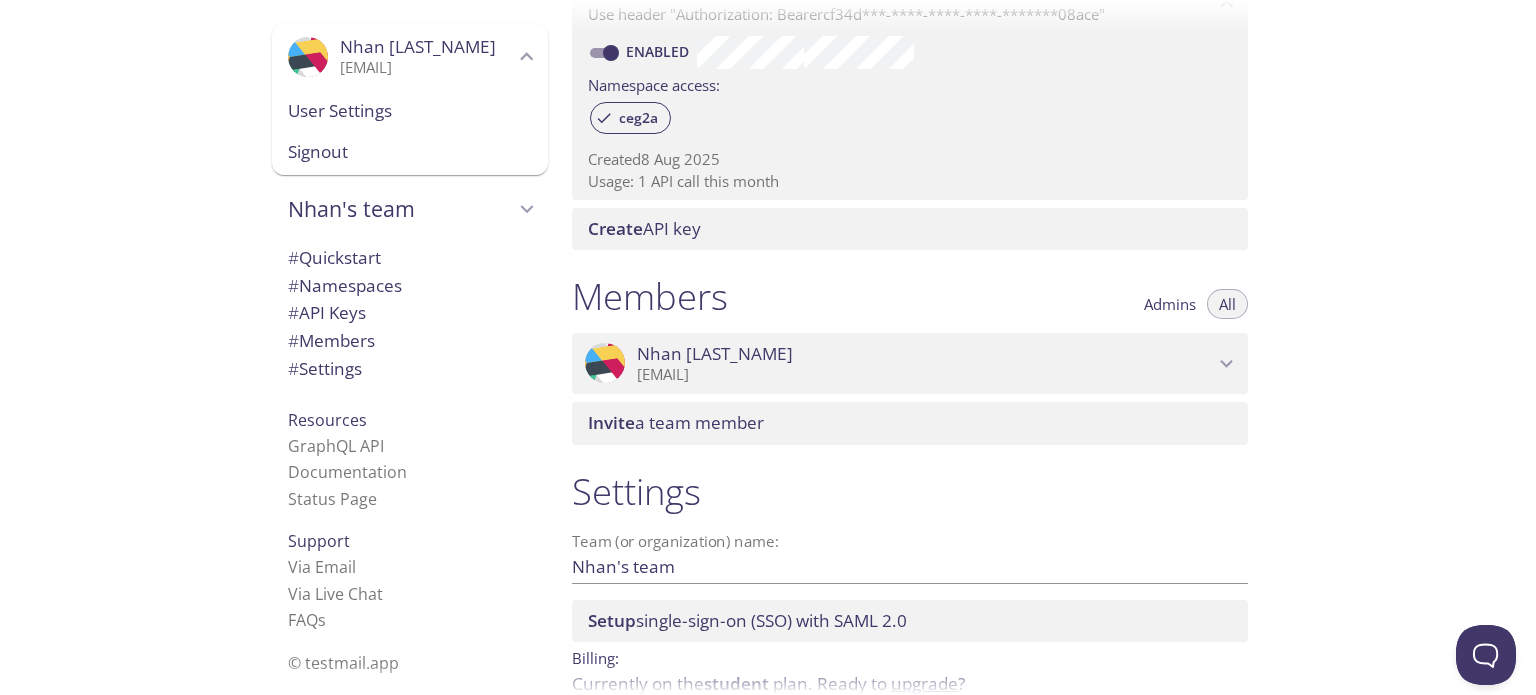 scroll, scrollTop: 727, scrollLeft: 0, axis: vertical 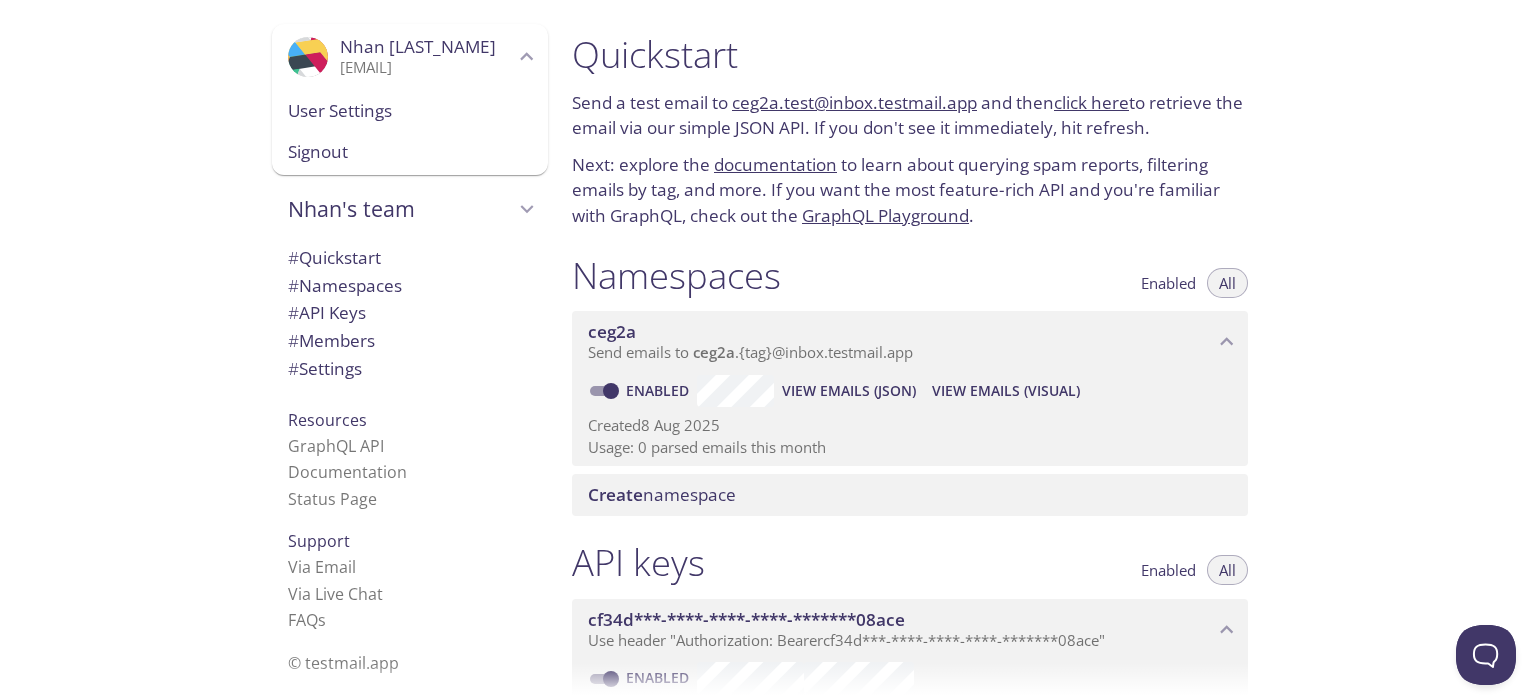 click on "click here" at bounding box center [1091, 102] 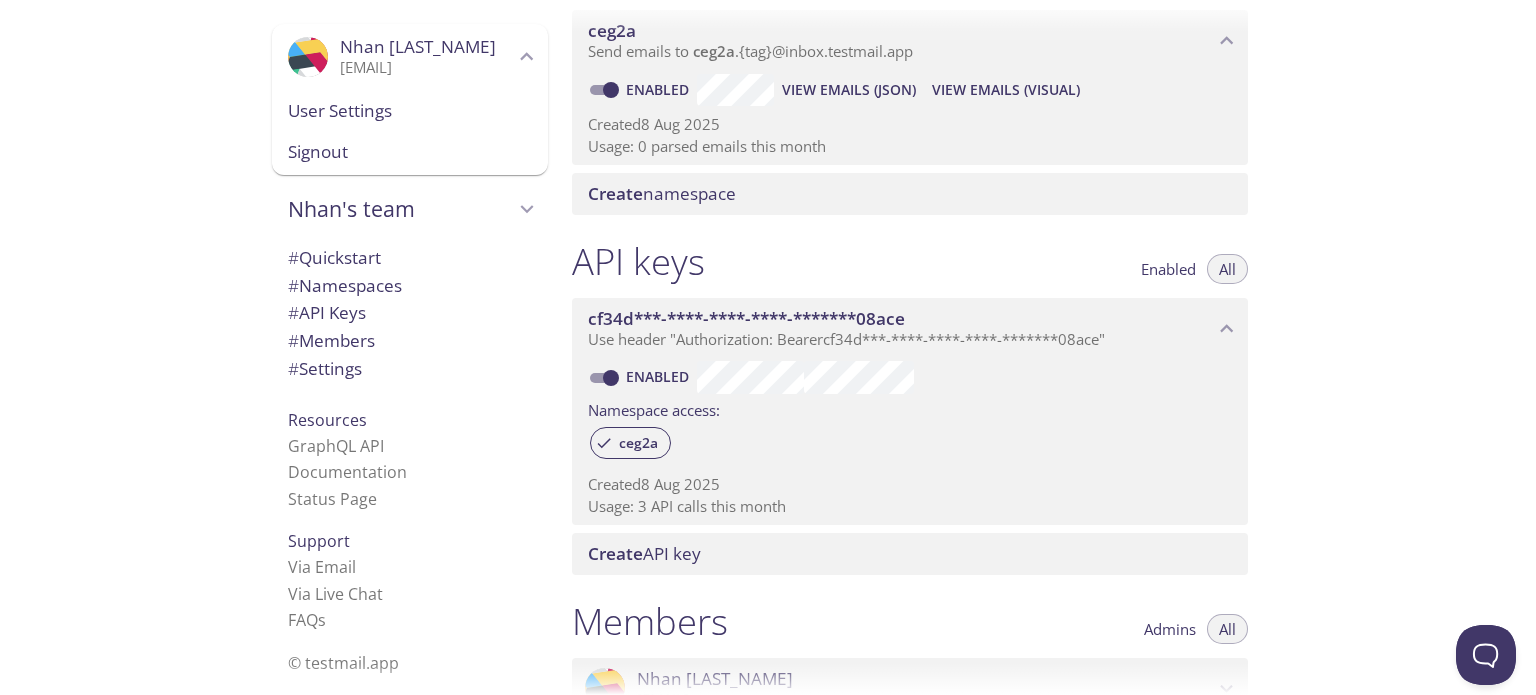 scroll, scrollTop: 0, scrollLeft: 0, axis: both 